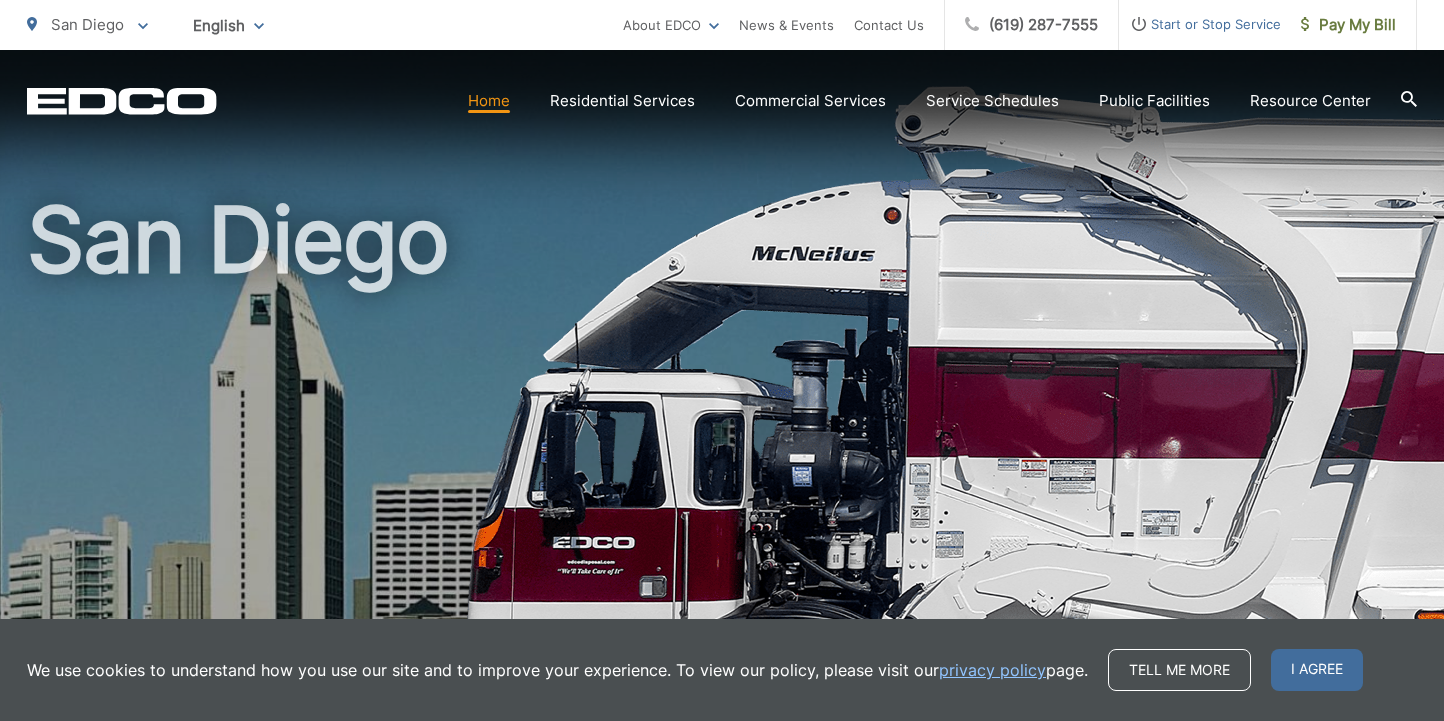 scroll, scrollTop: 0, scrollLeft: 0, axis: both 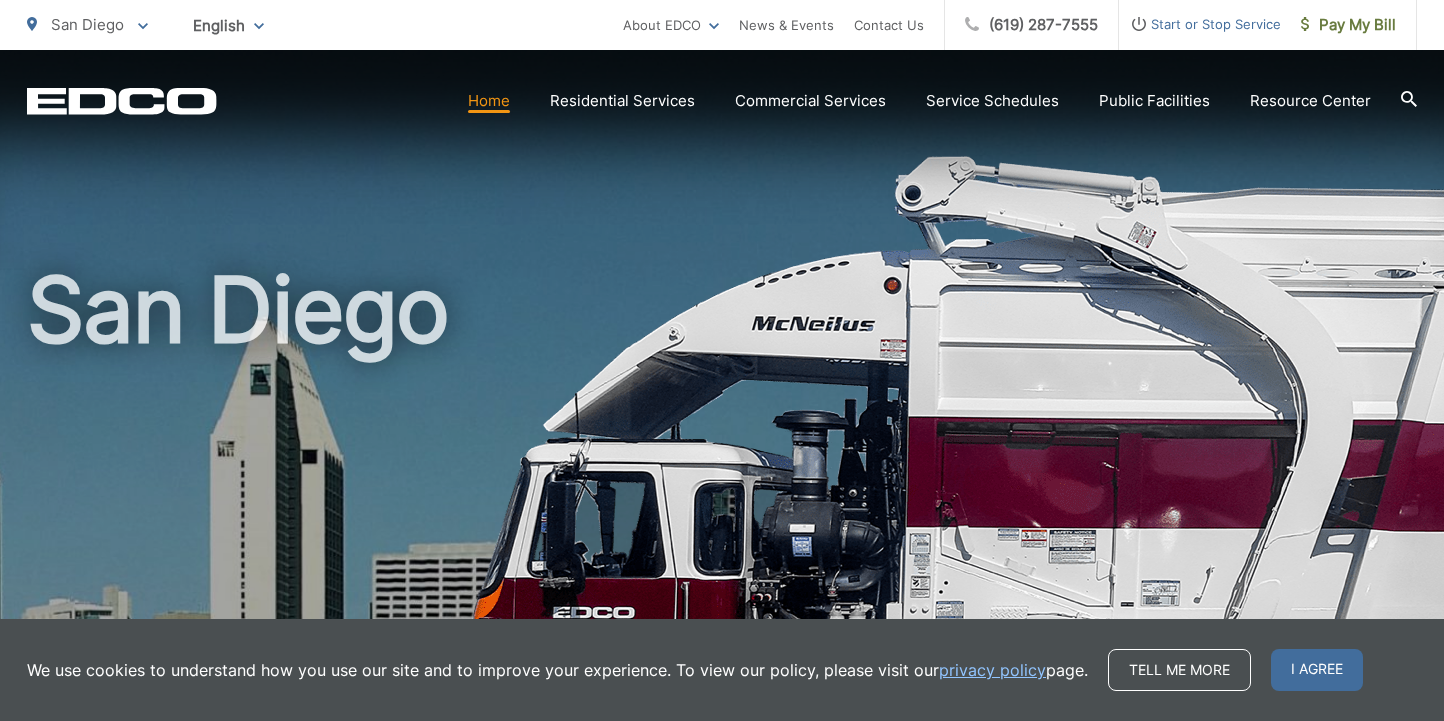 click on "San Diego" at bounding box center (722, 462) 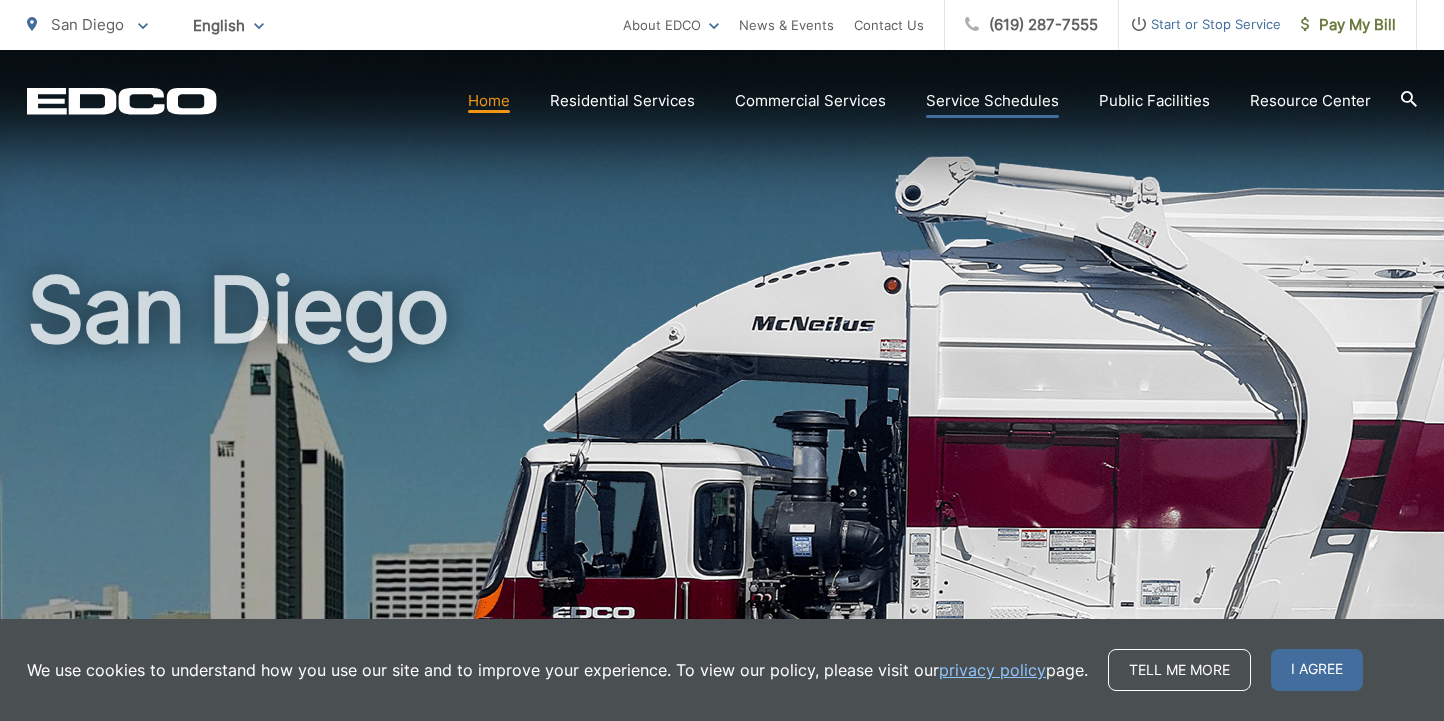 click on "Service Schedules" at bounding box center (992, 101) 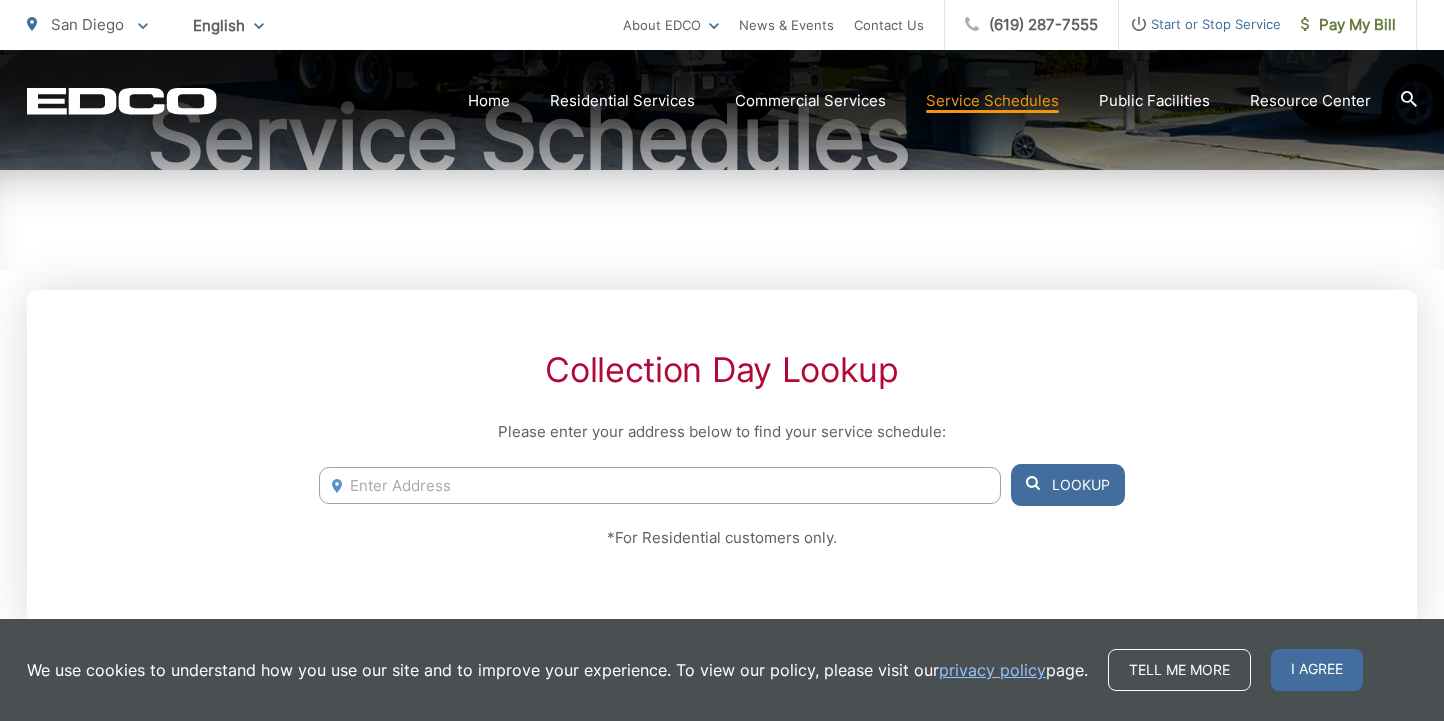 scroll, scrollTop: 370, scrollLeft: 0, axis: vertical 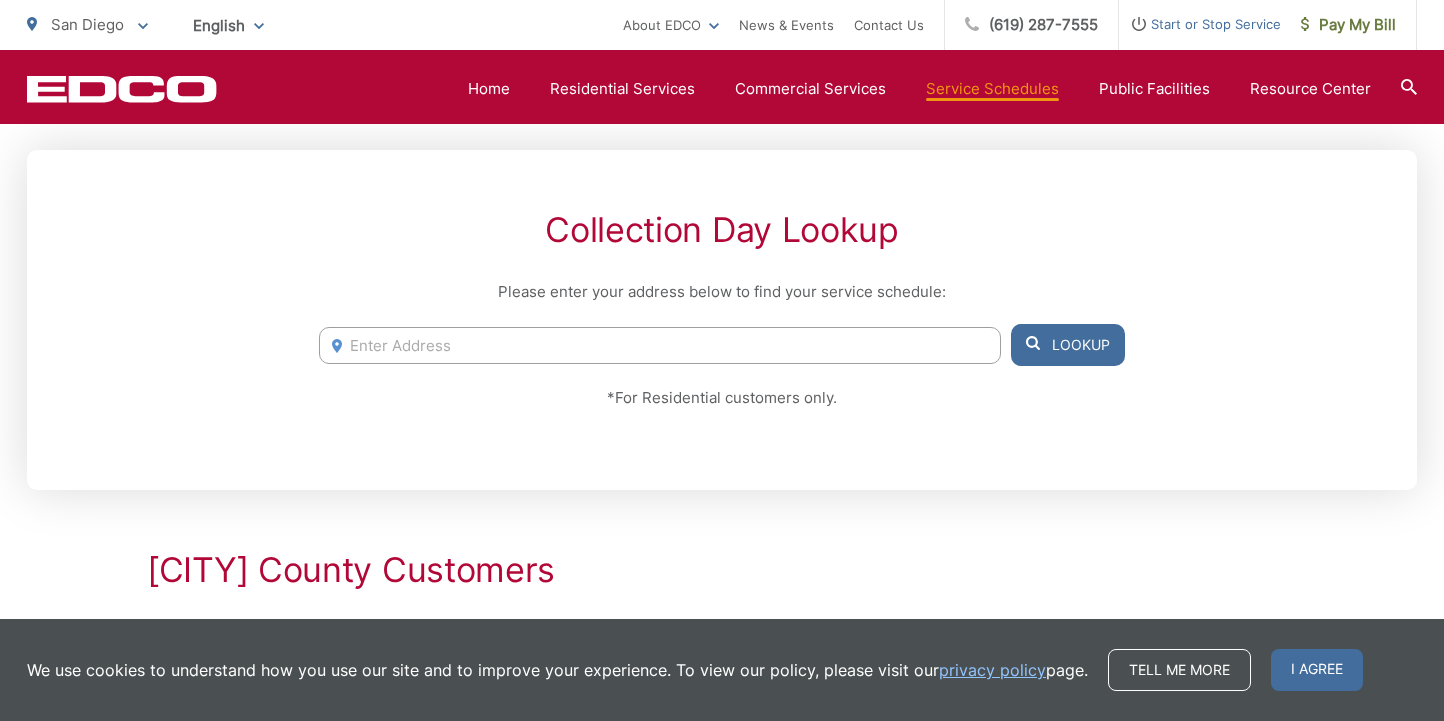 click at bounding box center (660, 345) 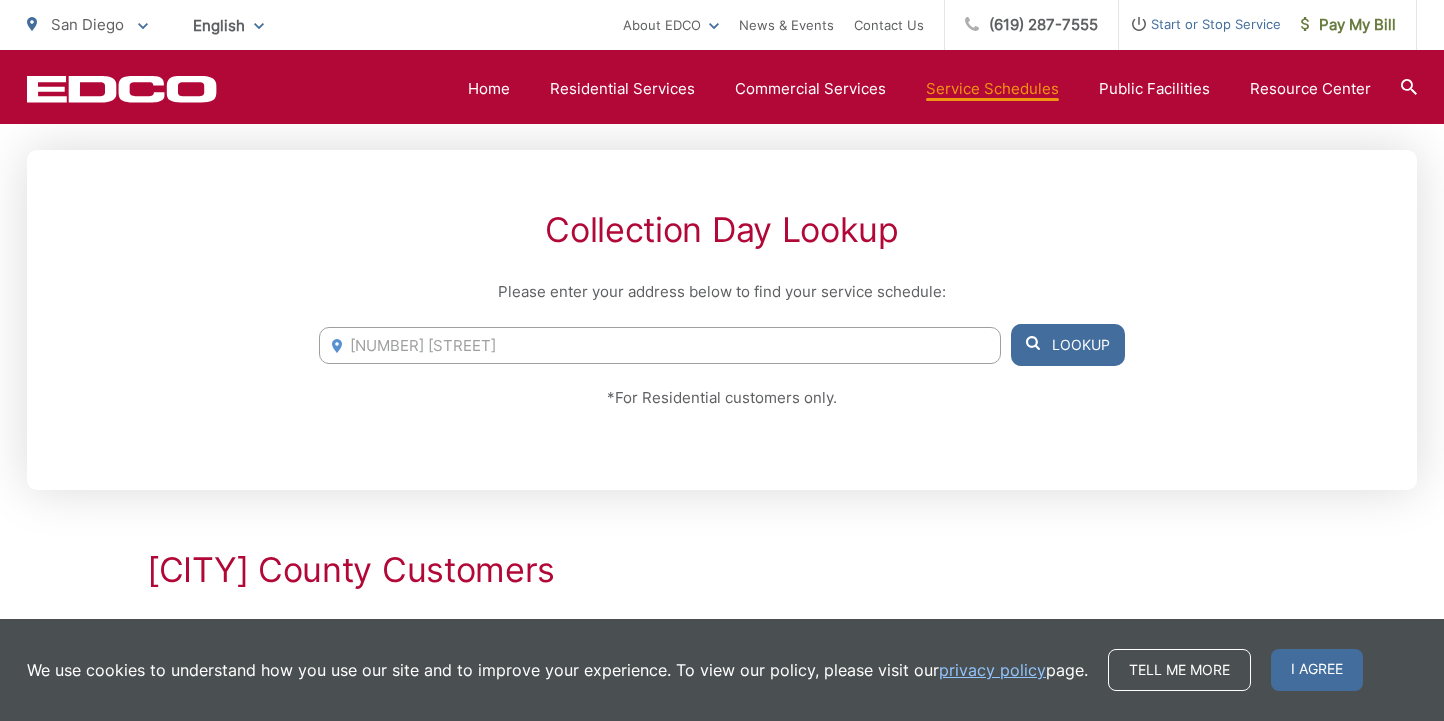 click on "Lookup" at bounding box center (1068, 345) 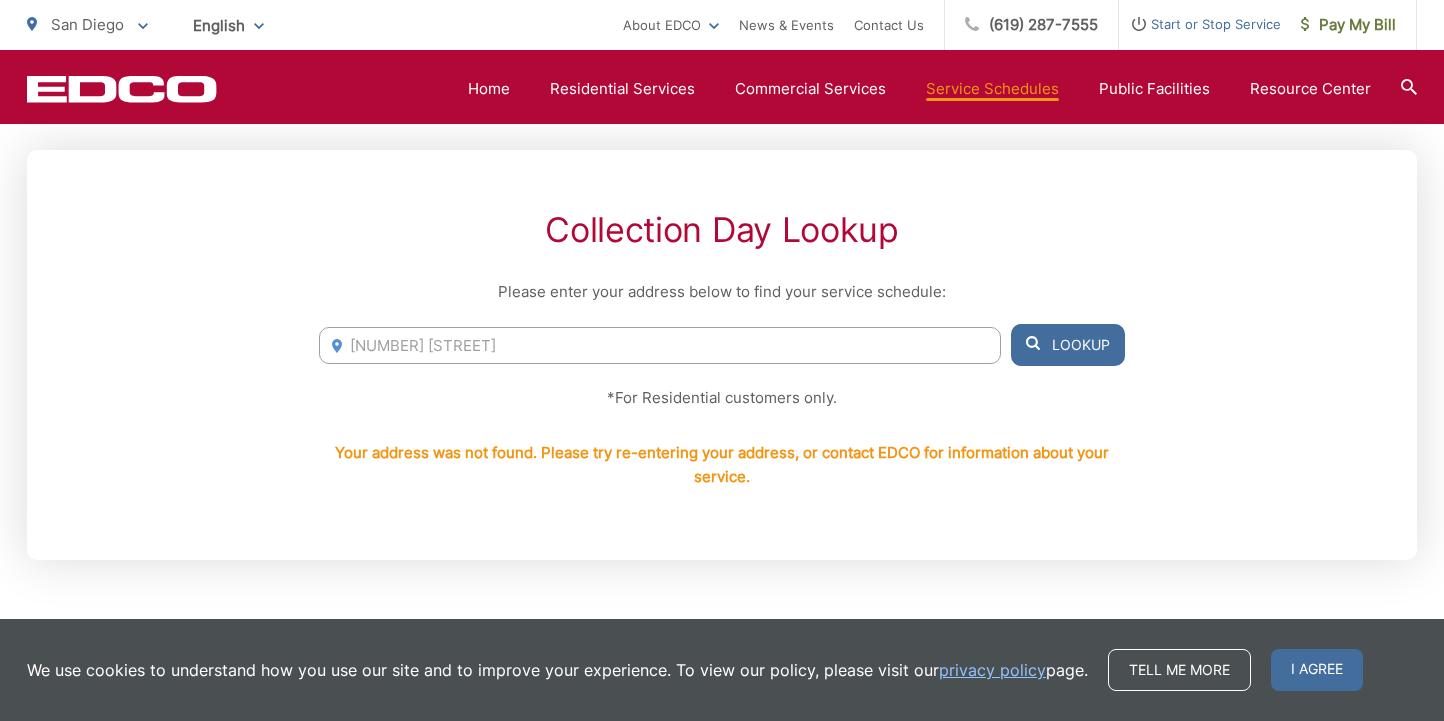 click on "811 nantasket ct" at bounding box center (660, 345) 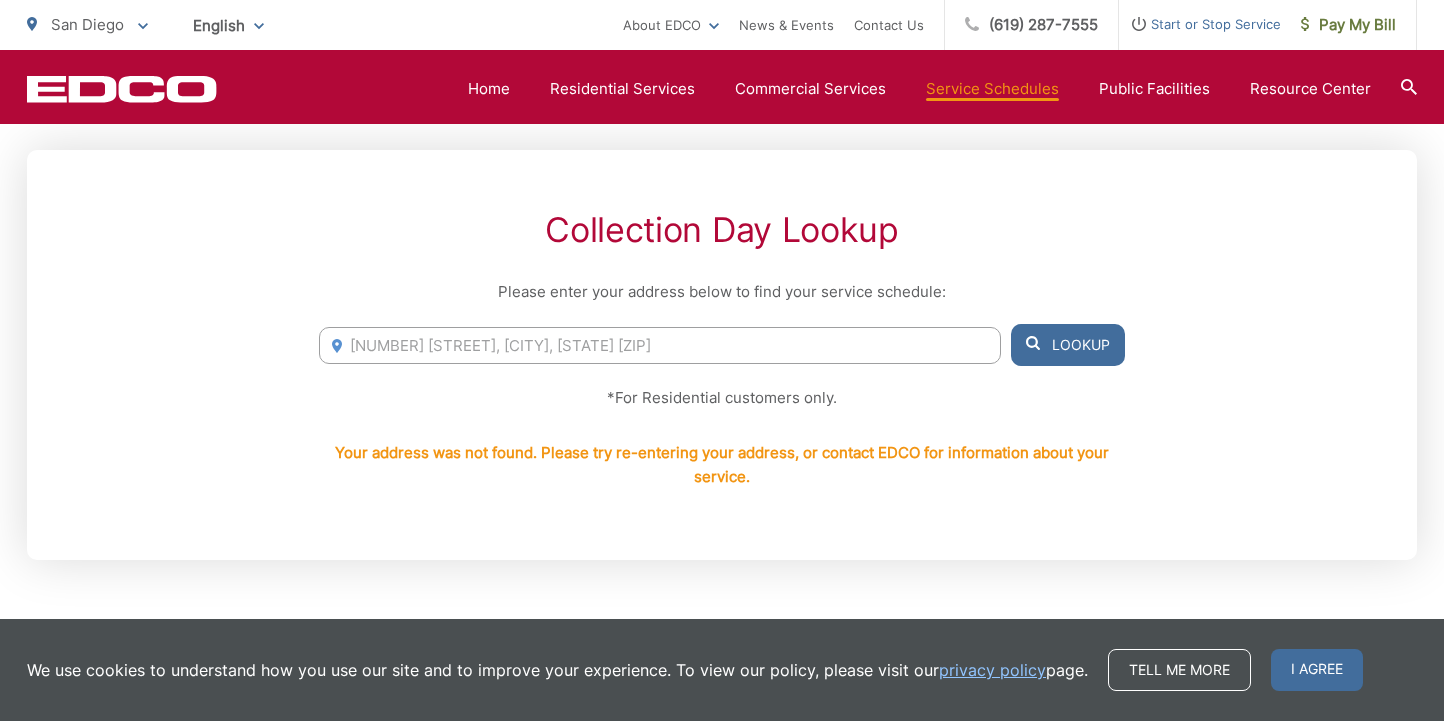 type on "811 B Nantasket ct, San Diego, CA 92109" 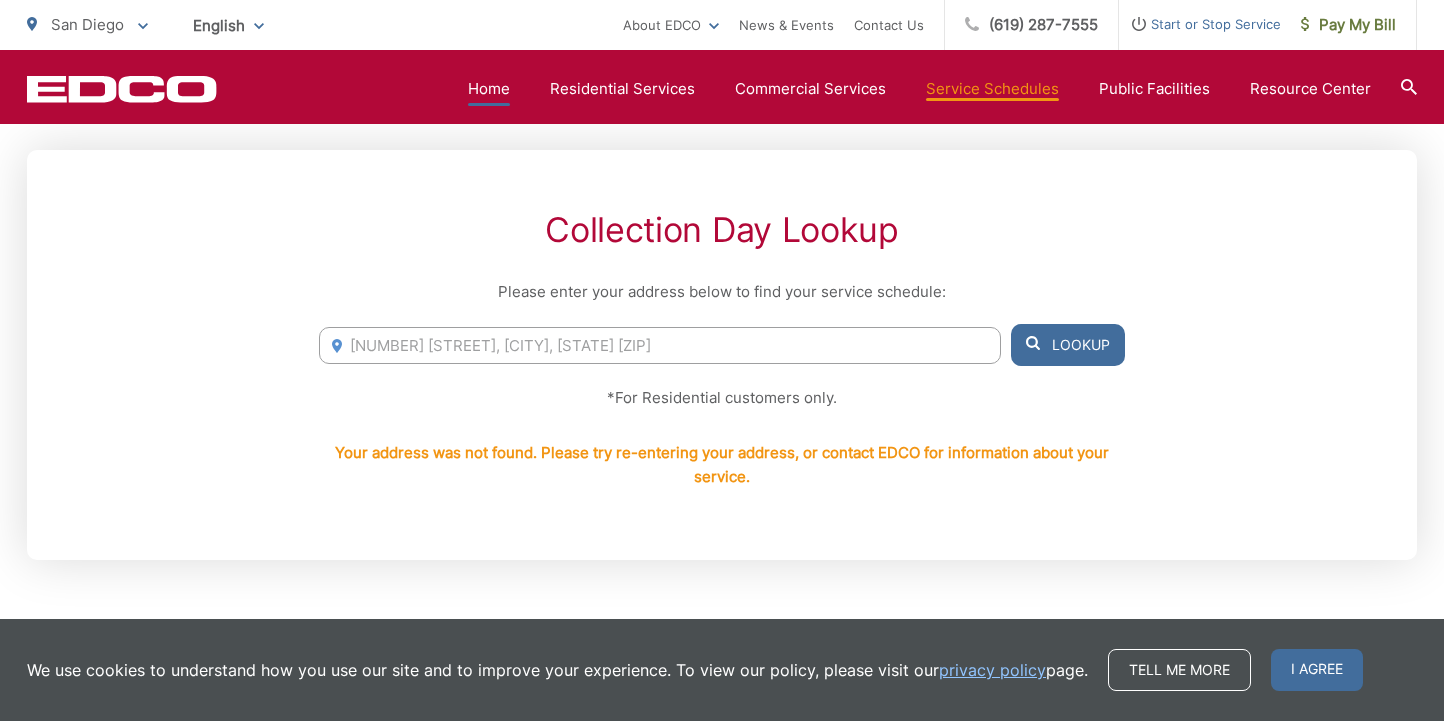 click on "Home" at bounding box center (489, 89) 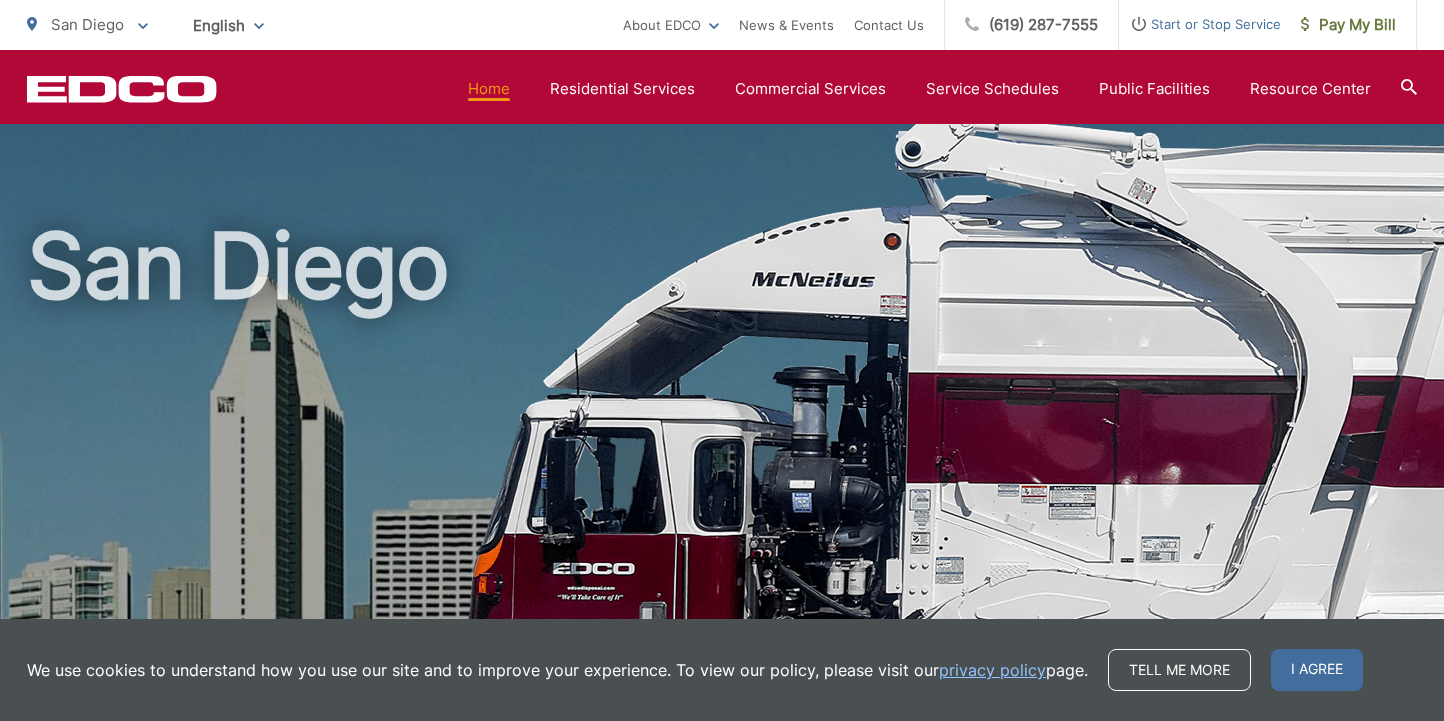 scroll, scrollTop: 0, scrollLeft: 0, axis: both 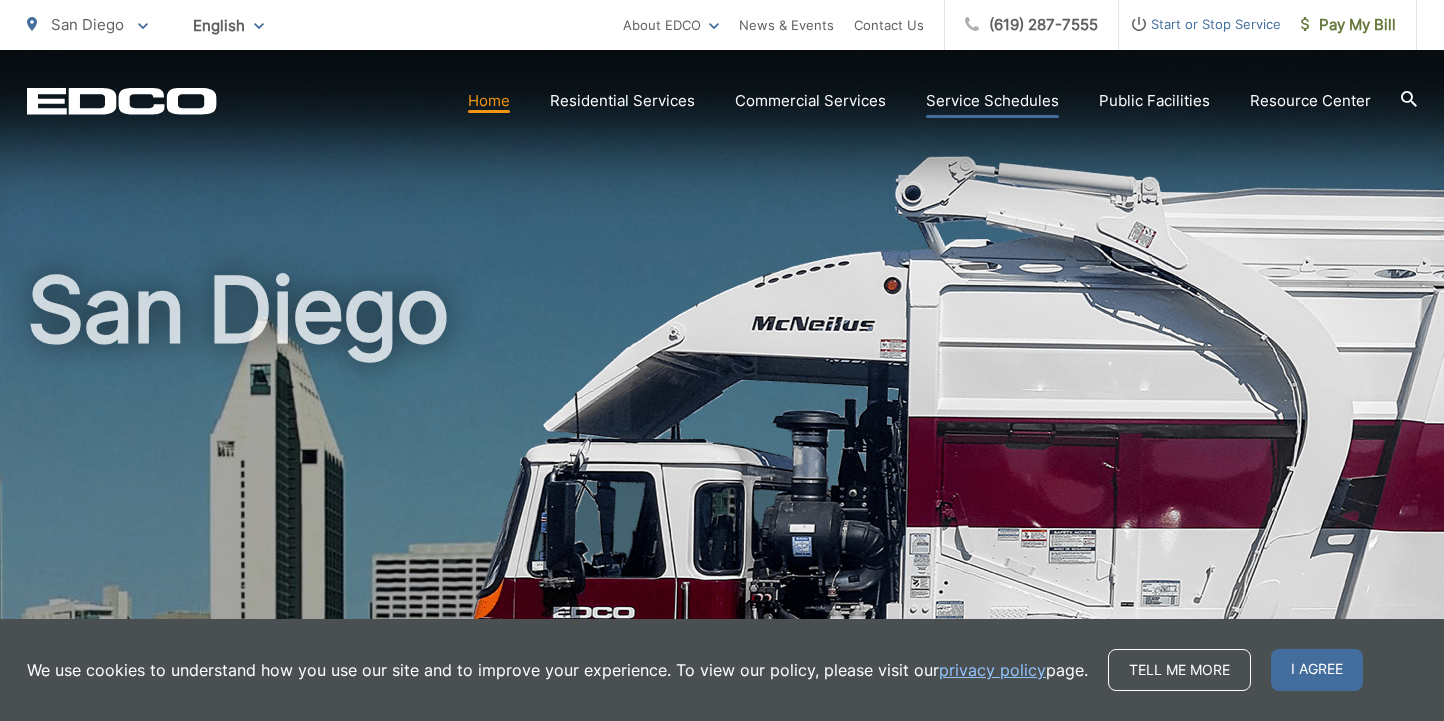 click on "Service Schedules" at bounding box center [992, 101] 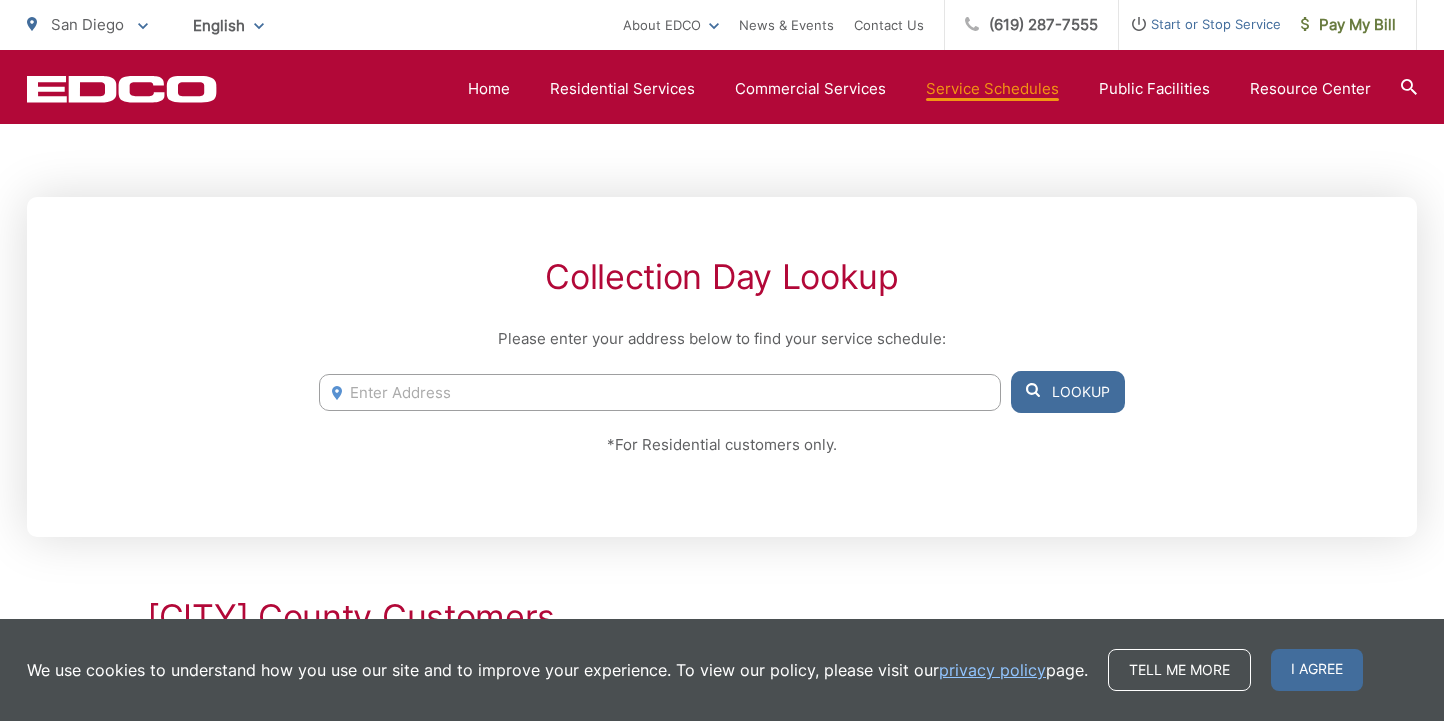 scroll, scrollTop: 399, scrollLeft: 0, axis: vertical 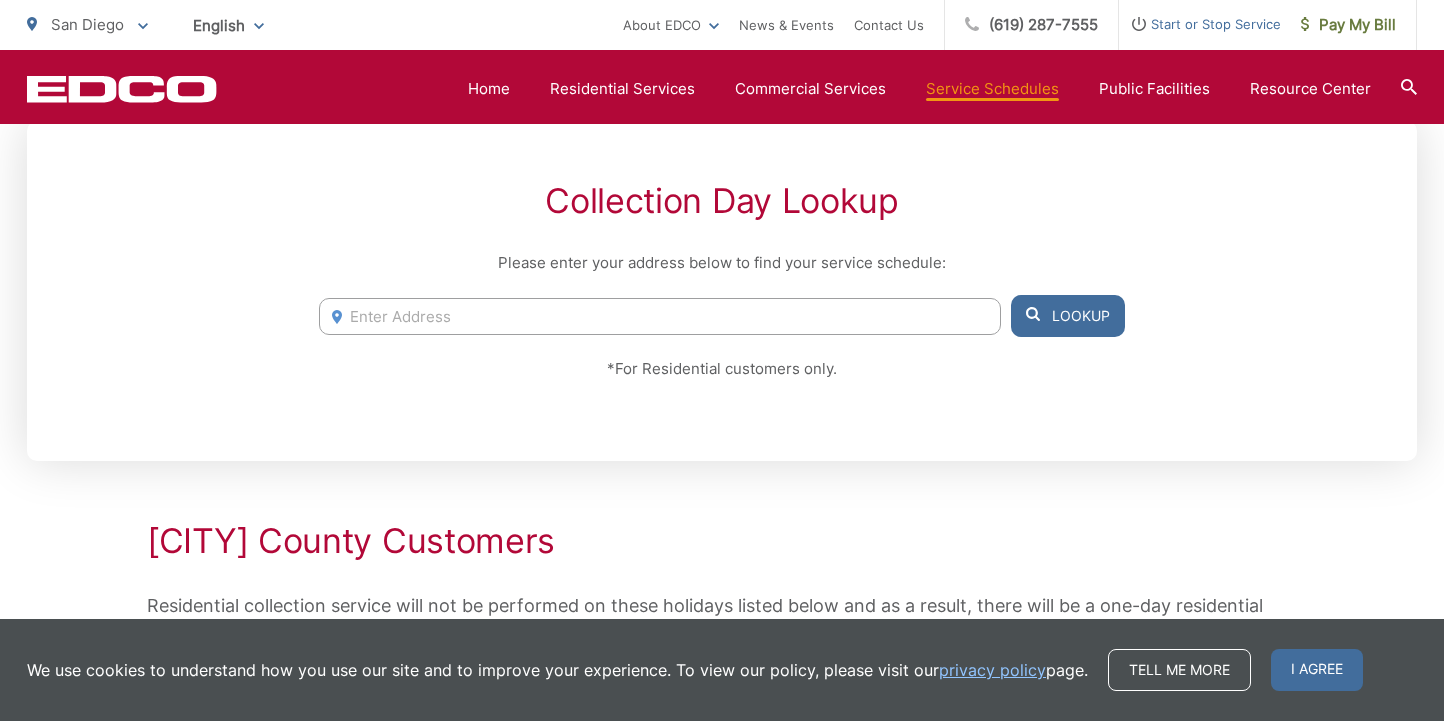 click at bounding box center [660, 316] 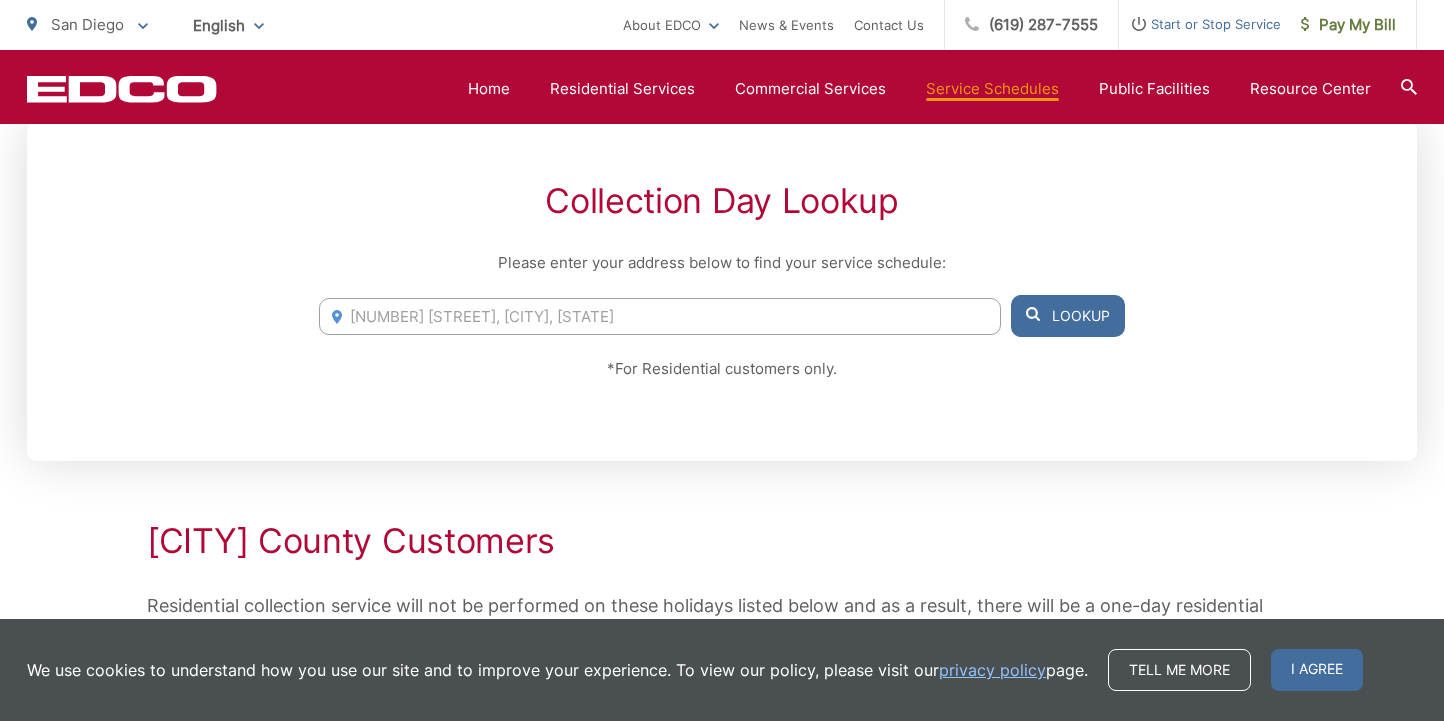 type on "801 Nantasket Ct, San Diego, CA" 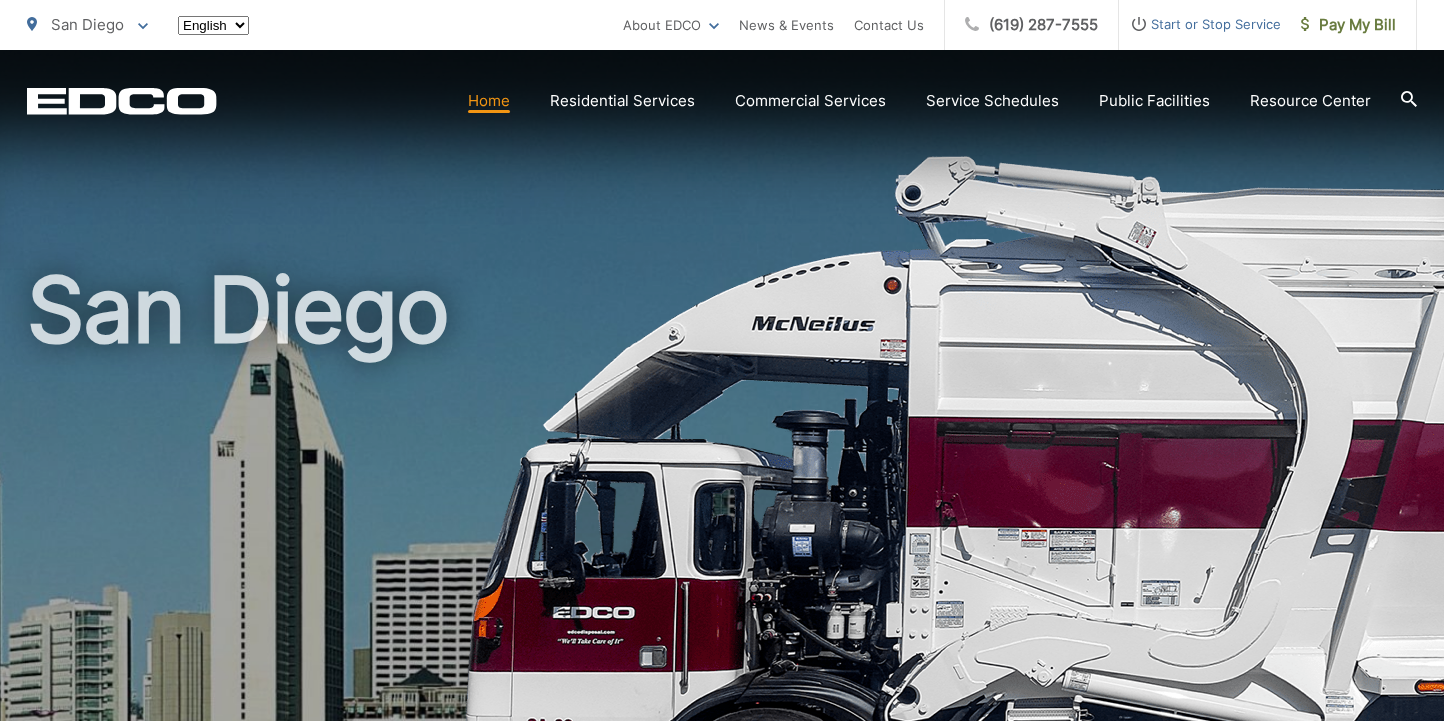 scroll, scrollTop: 0, scrollLeft: 0, axis: both 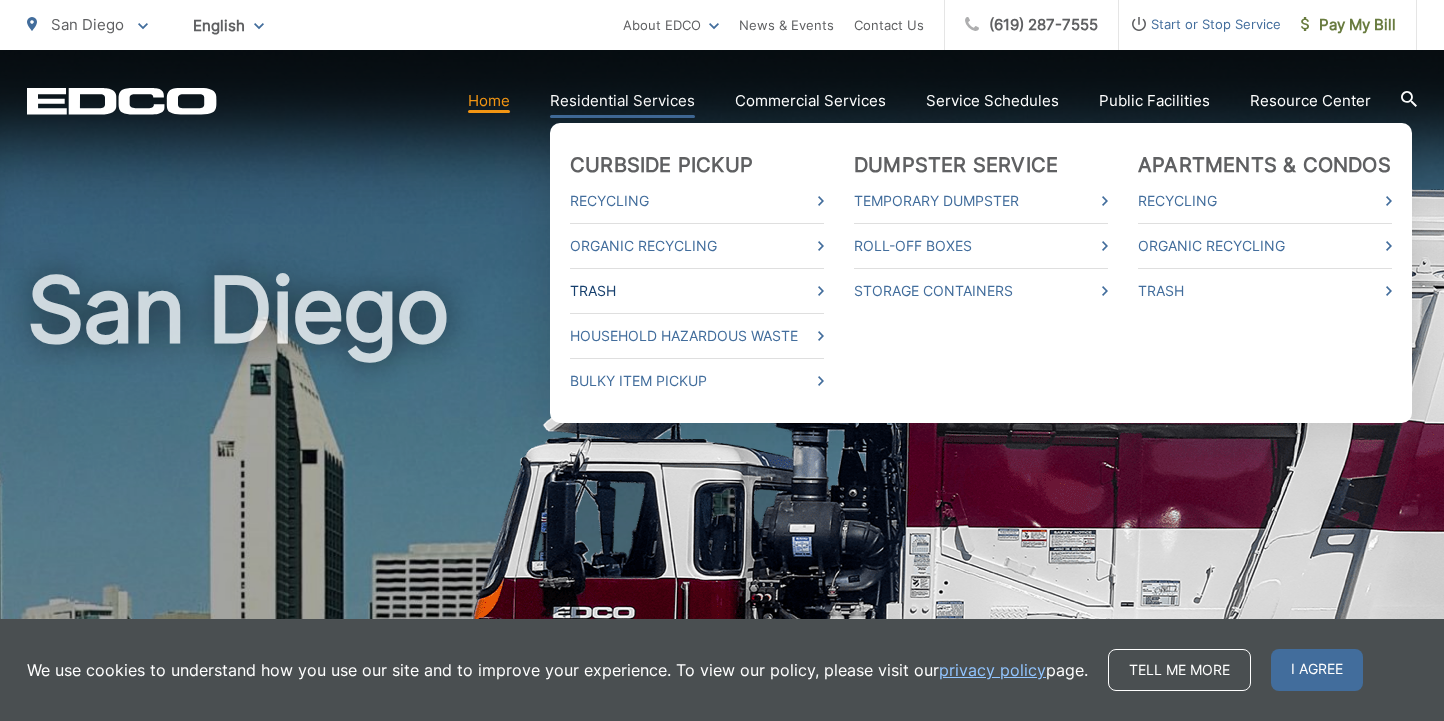 click on "Trash" at bounding box center [697, 291] 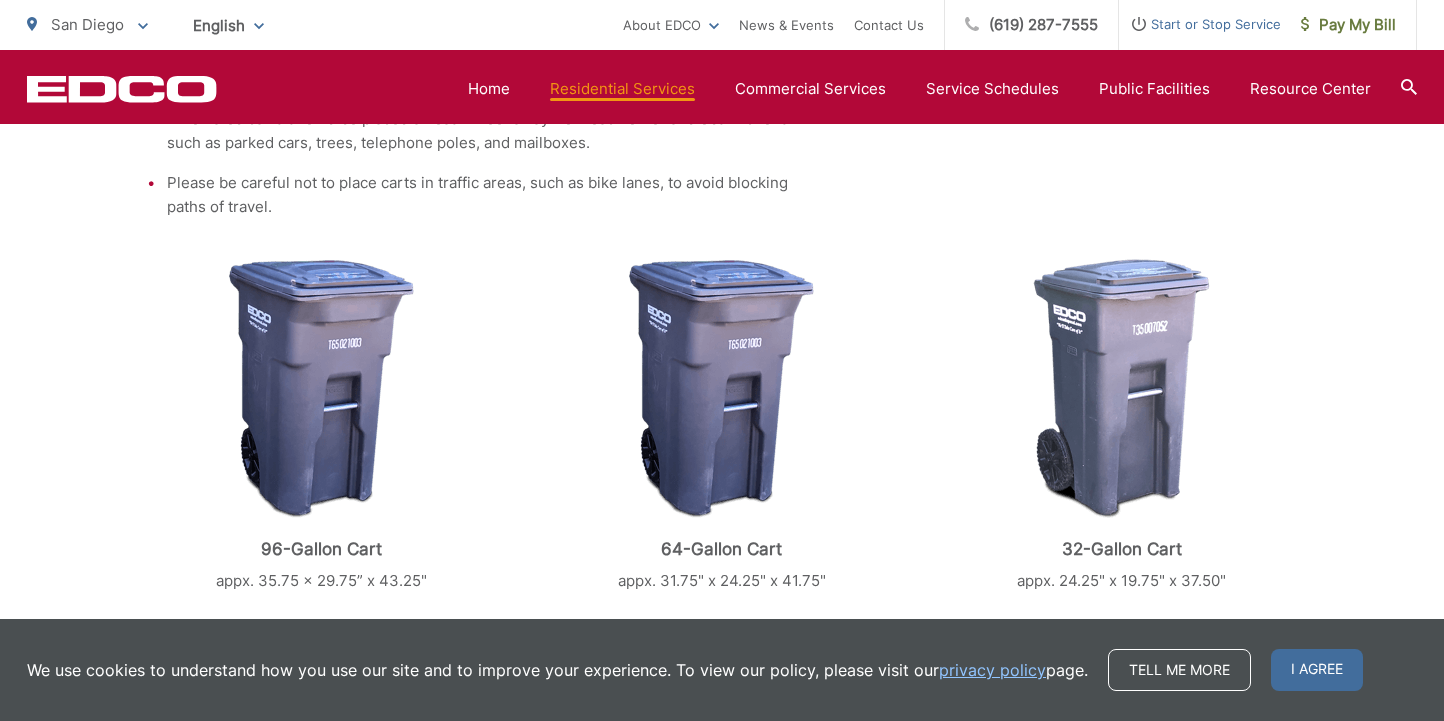scroll, scrollTop: 298, scrollLeft: 0, axis: vertical 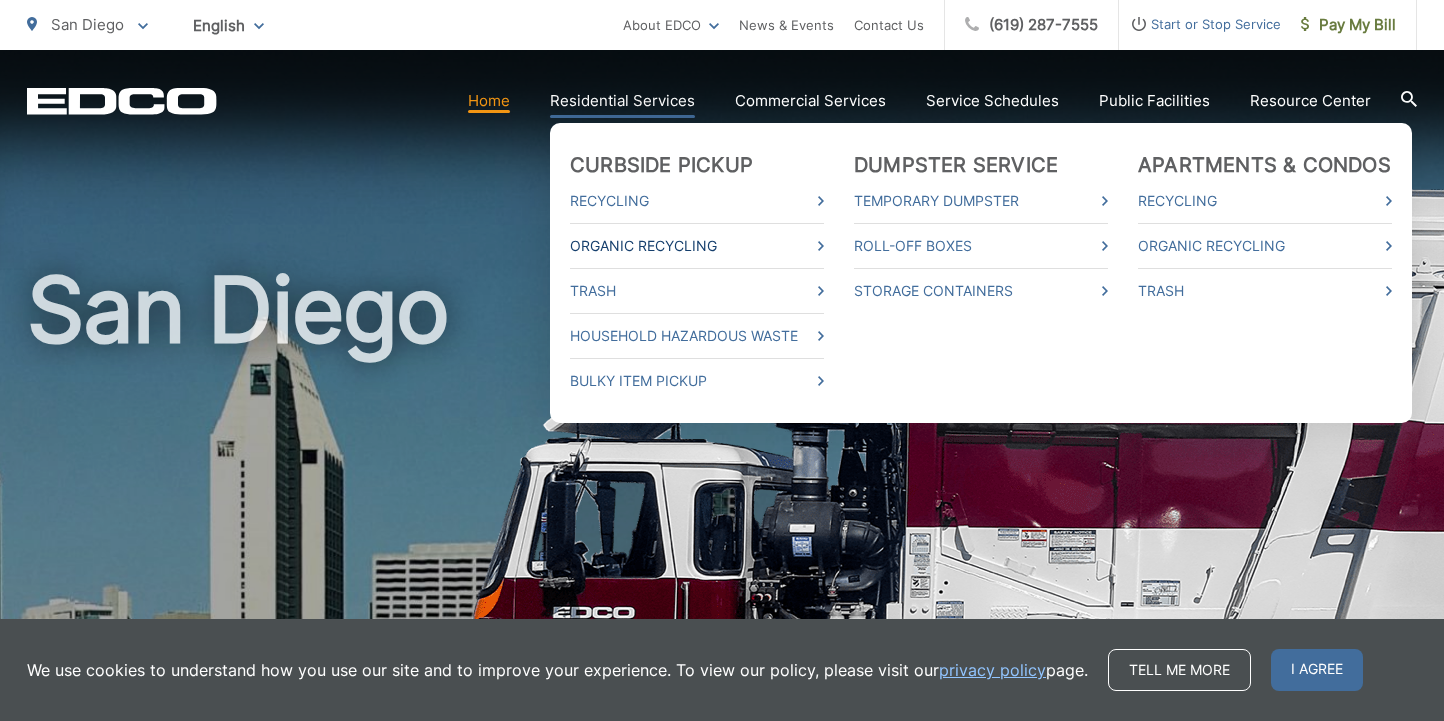 click on "Organic Recycling" at bounding box center (697, 246) 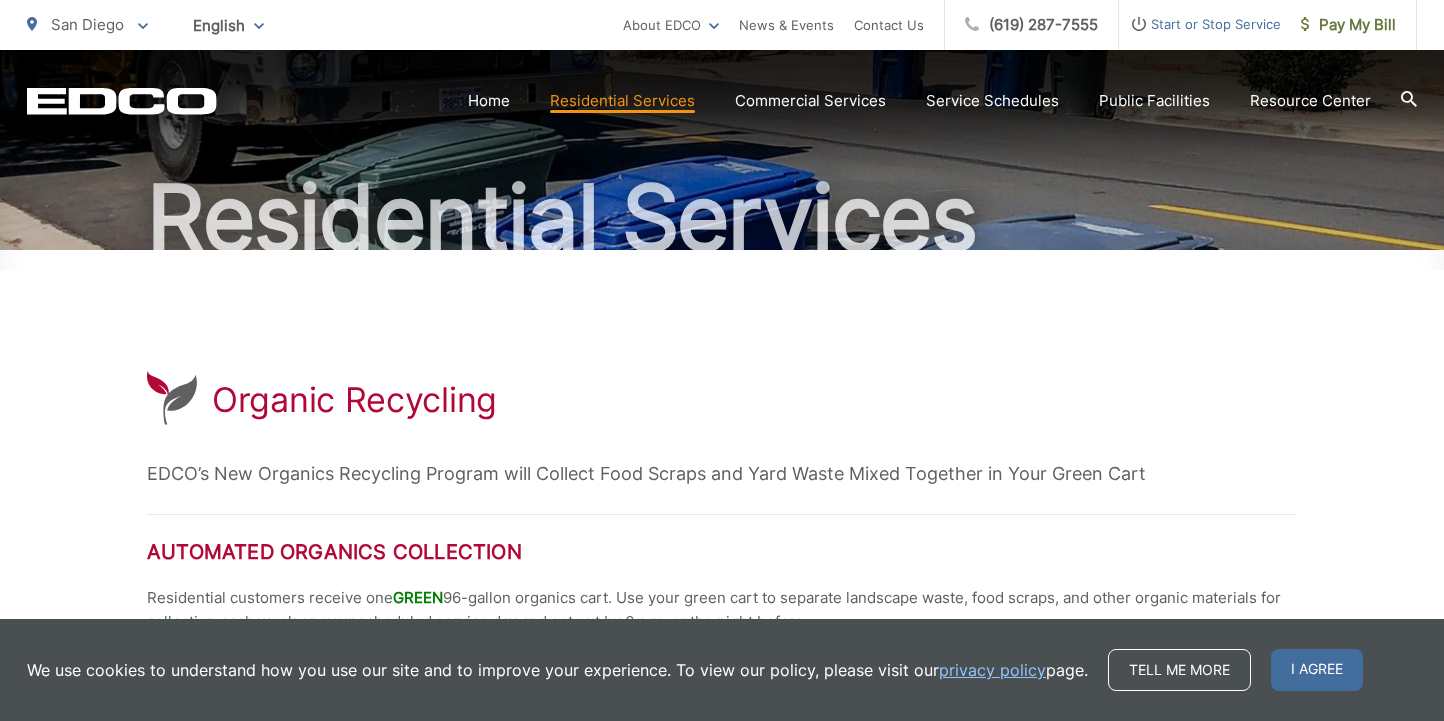 scroll, scrollTop: 170, scrollLeft: 0, axis: vertical 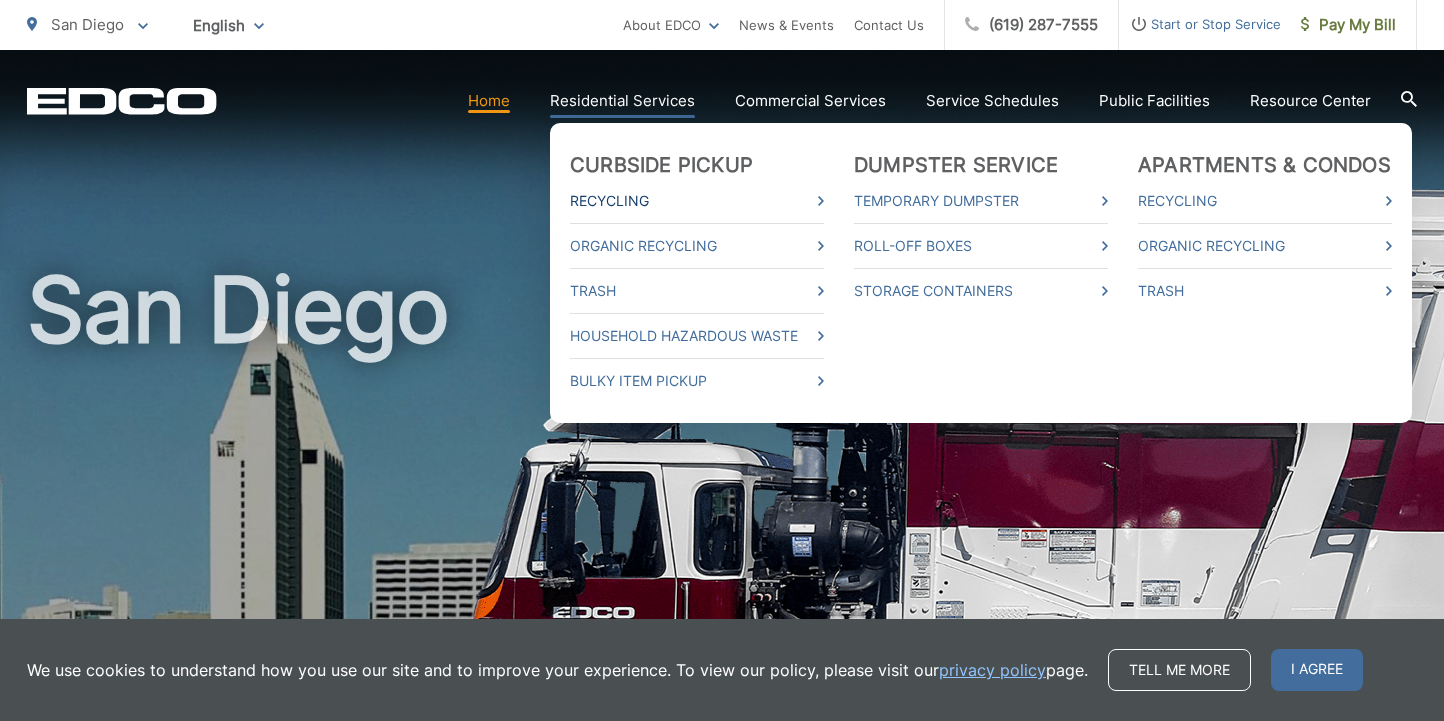 click on "Recycling" at bounding box center (697, 201) 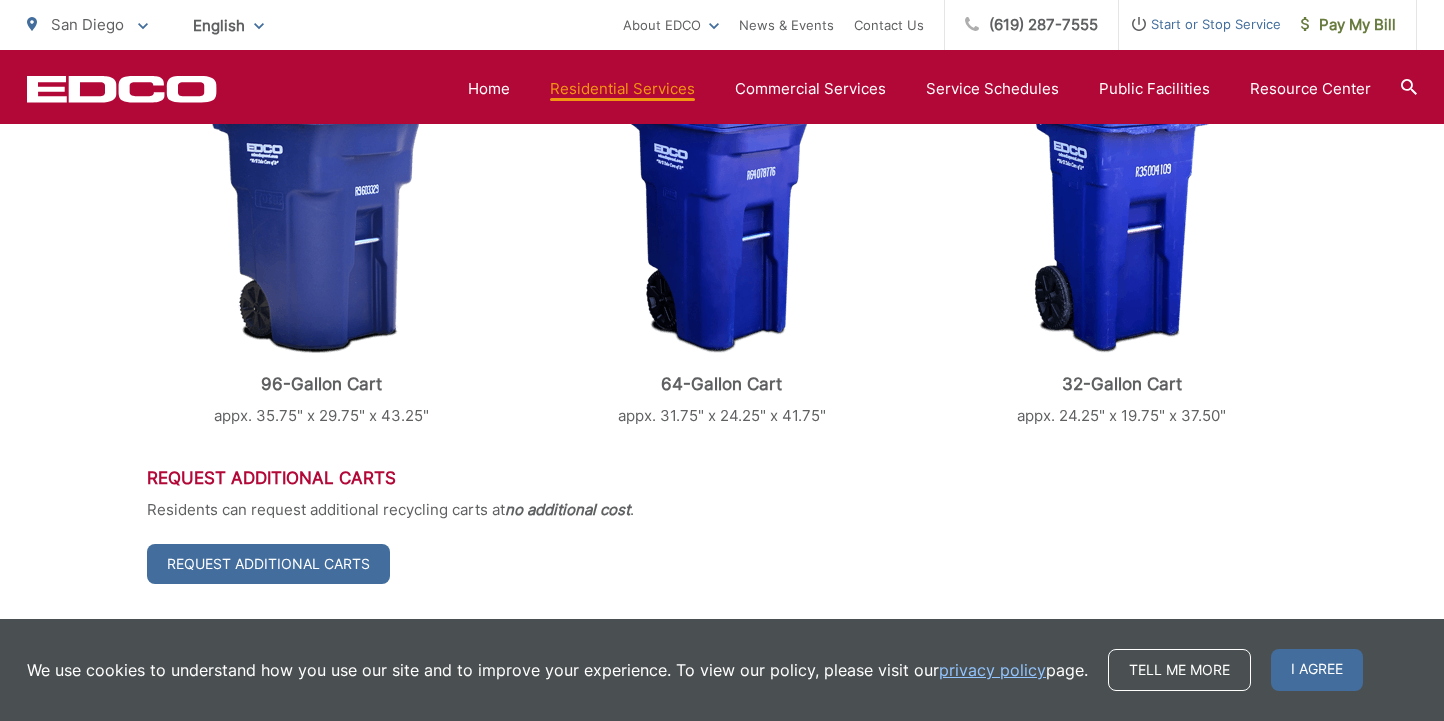 scroll, scrollTop: 554, scrollLeft: 0, axis: vertical 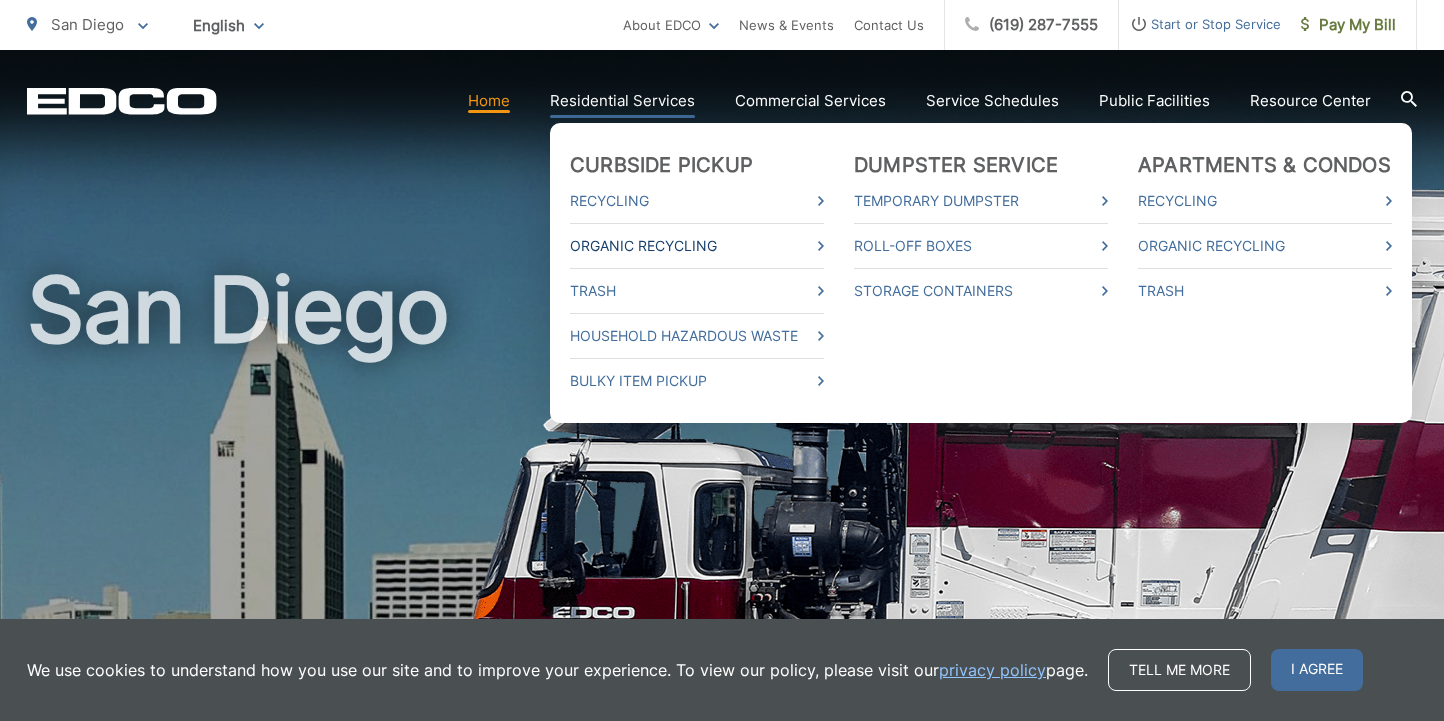 click on "Organic Recycling" at bounding box center [697, 246] 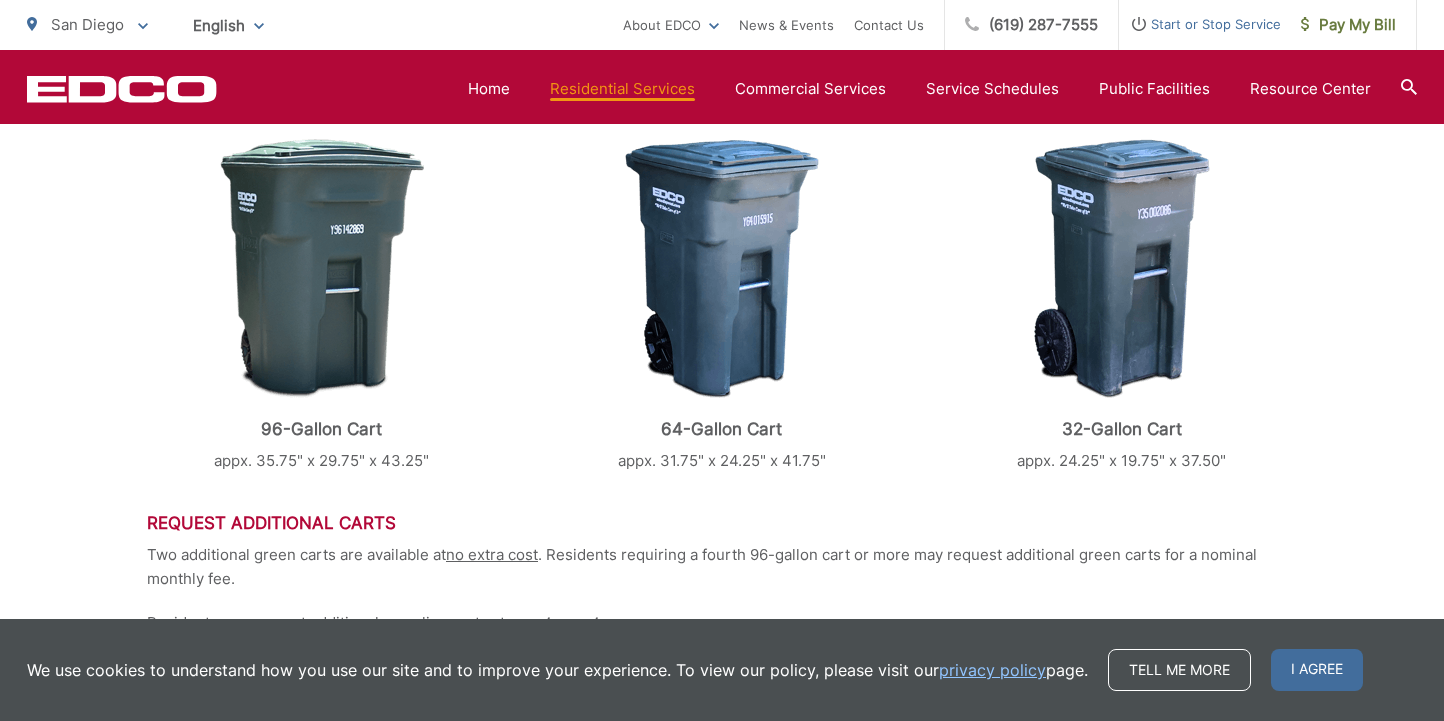 scroll, scrollTop: 0, scrollLeft: 0, axis: both 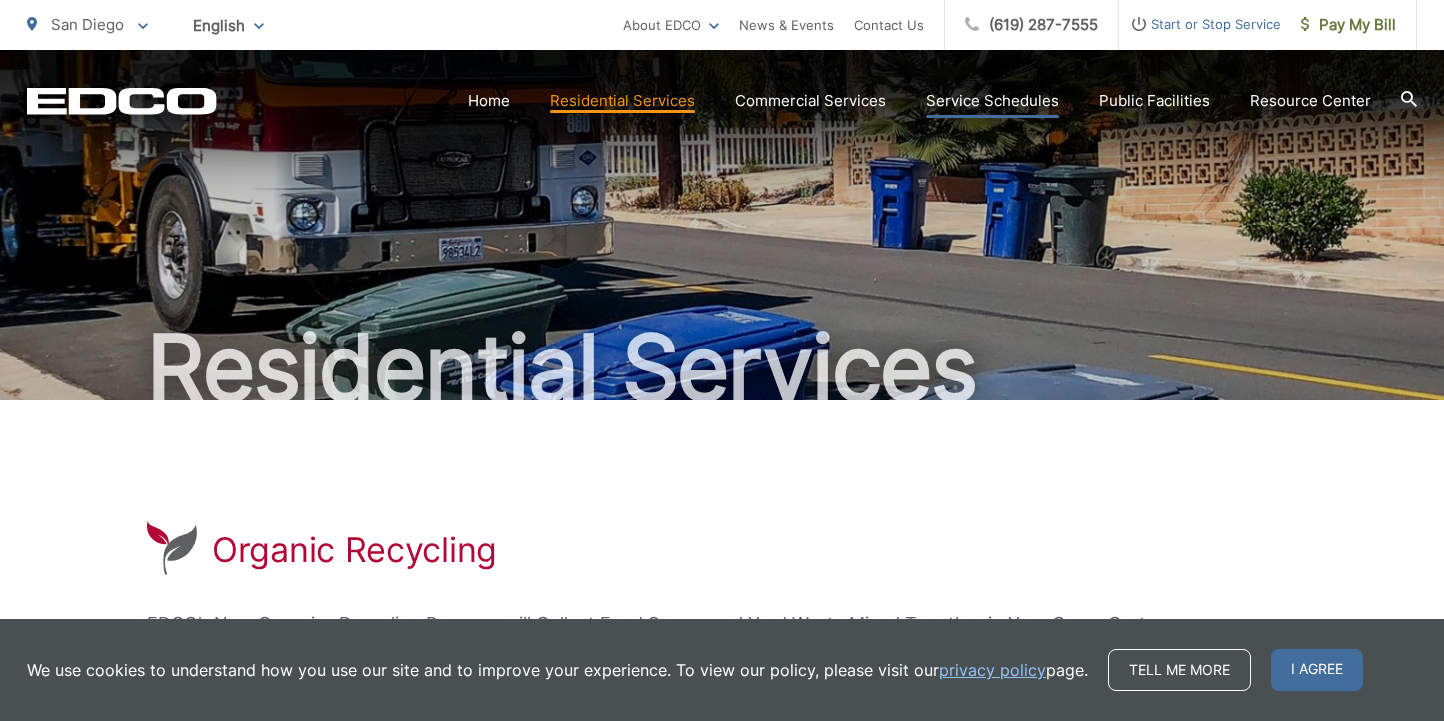 click on "Service Schedules" at bounding box center [992, 101] 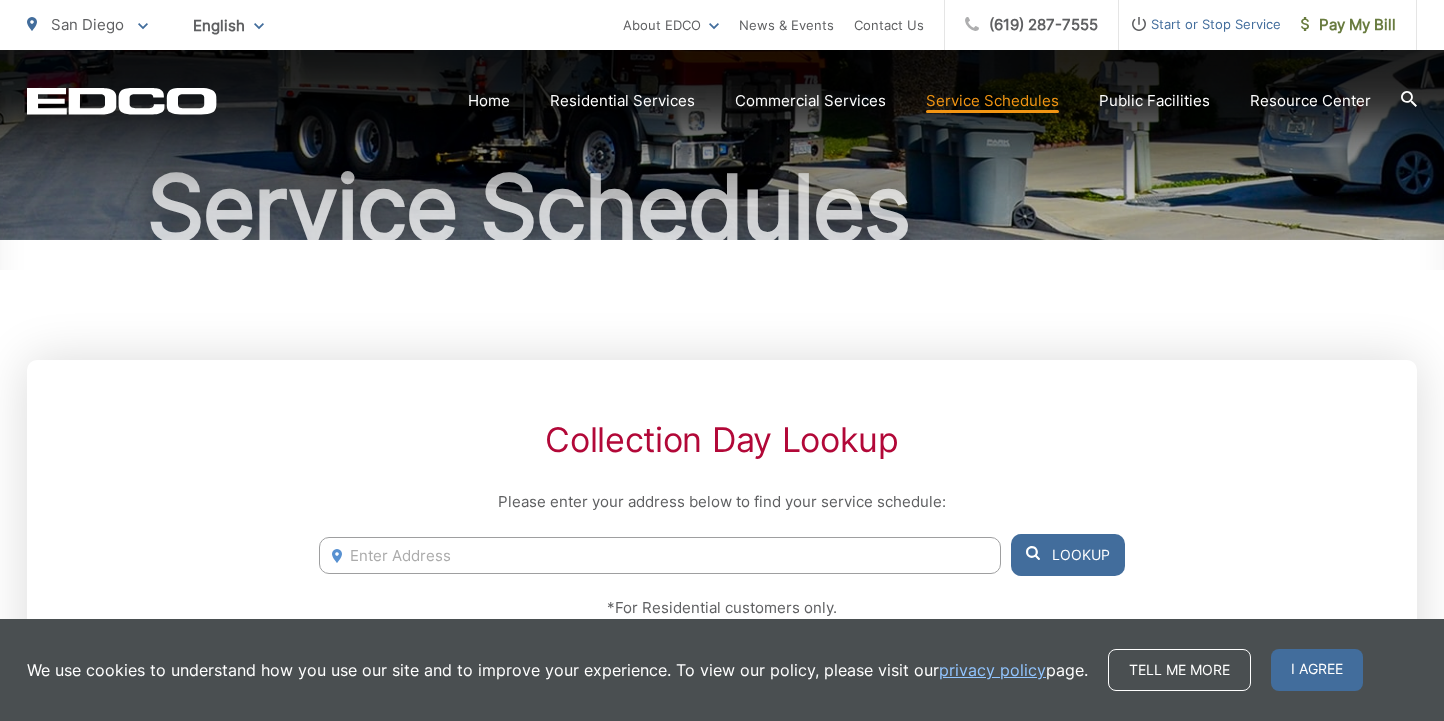 scroll, scrollTop: 232, scrollLeft: 0, axis: vertical 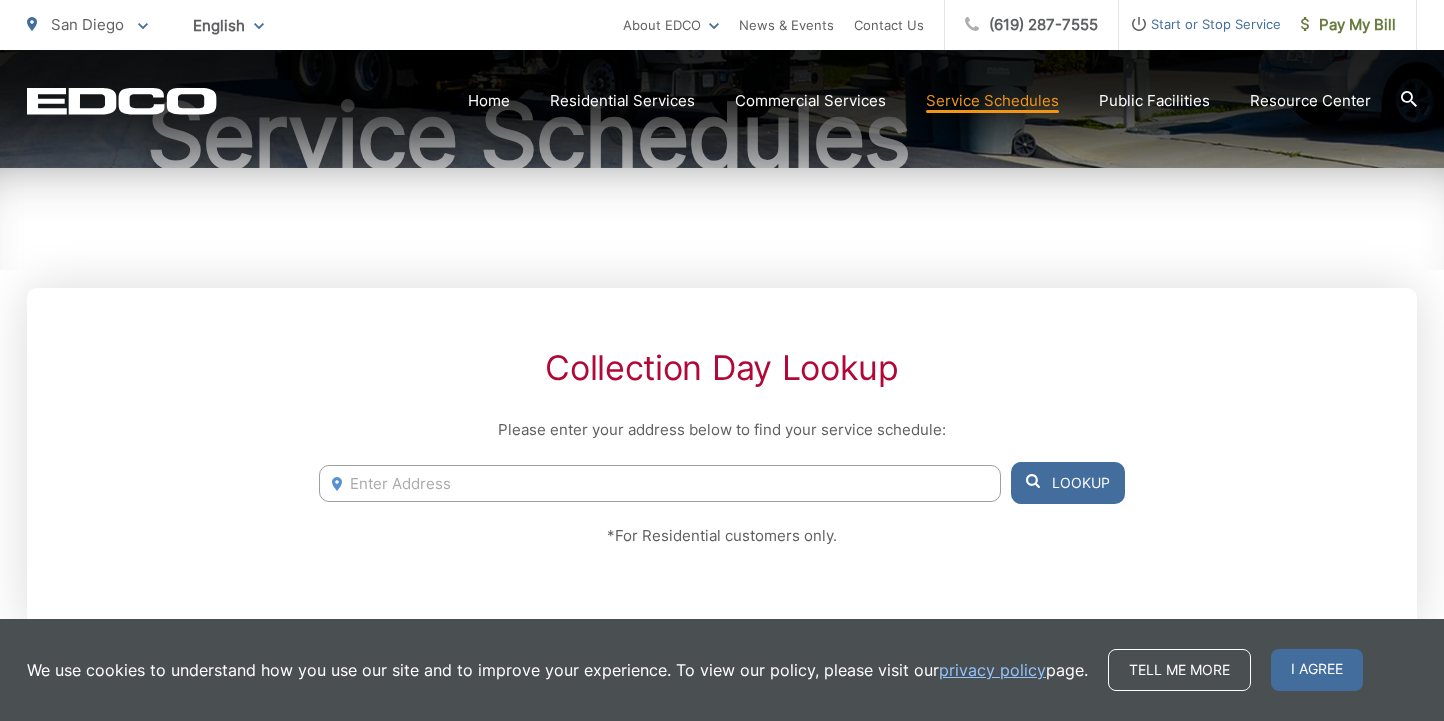 click at bounding box center [660, 483] 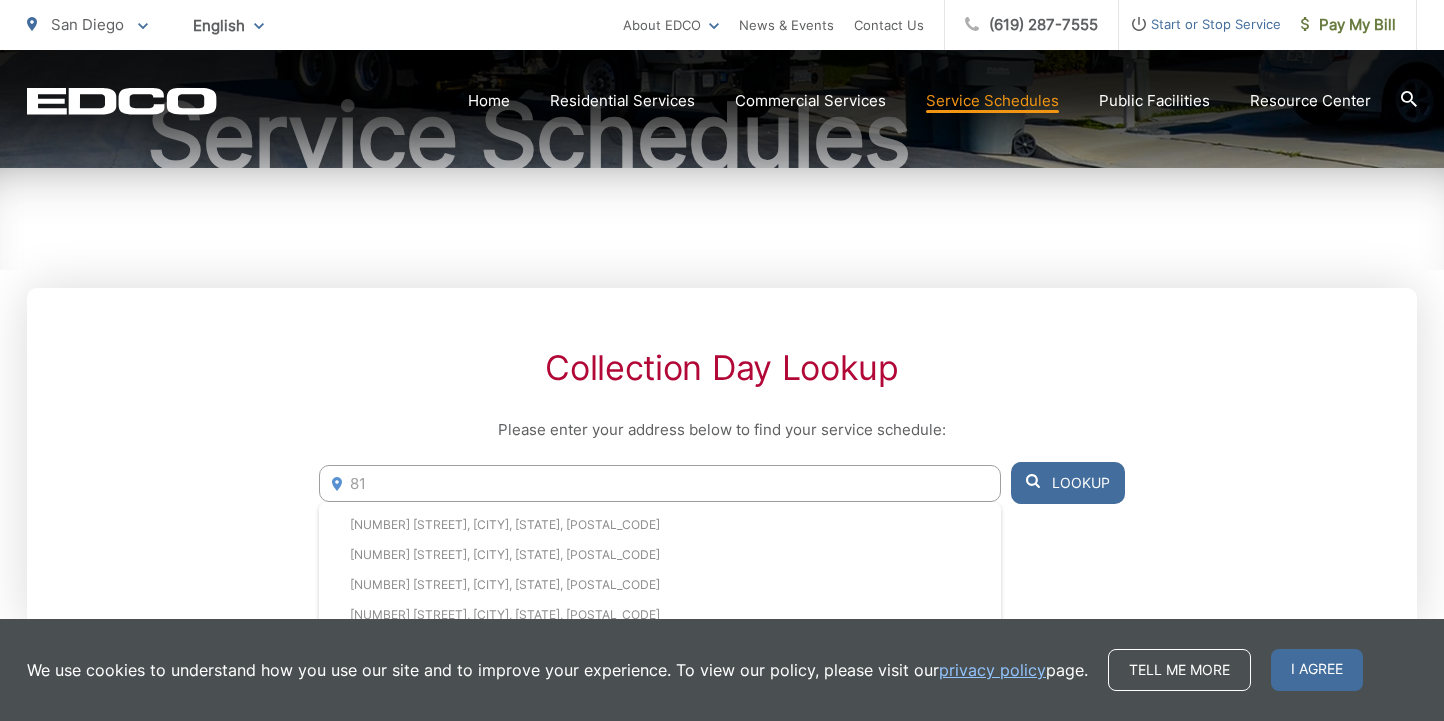 type on "8" 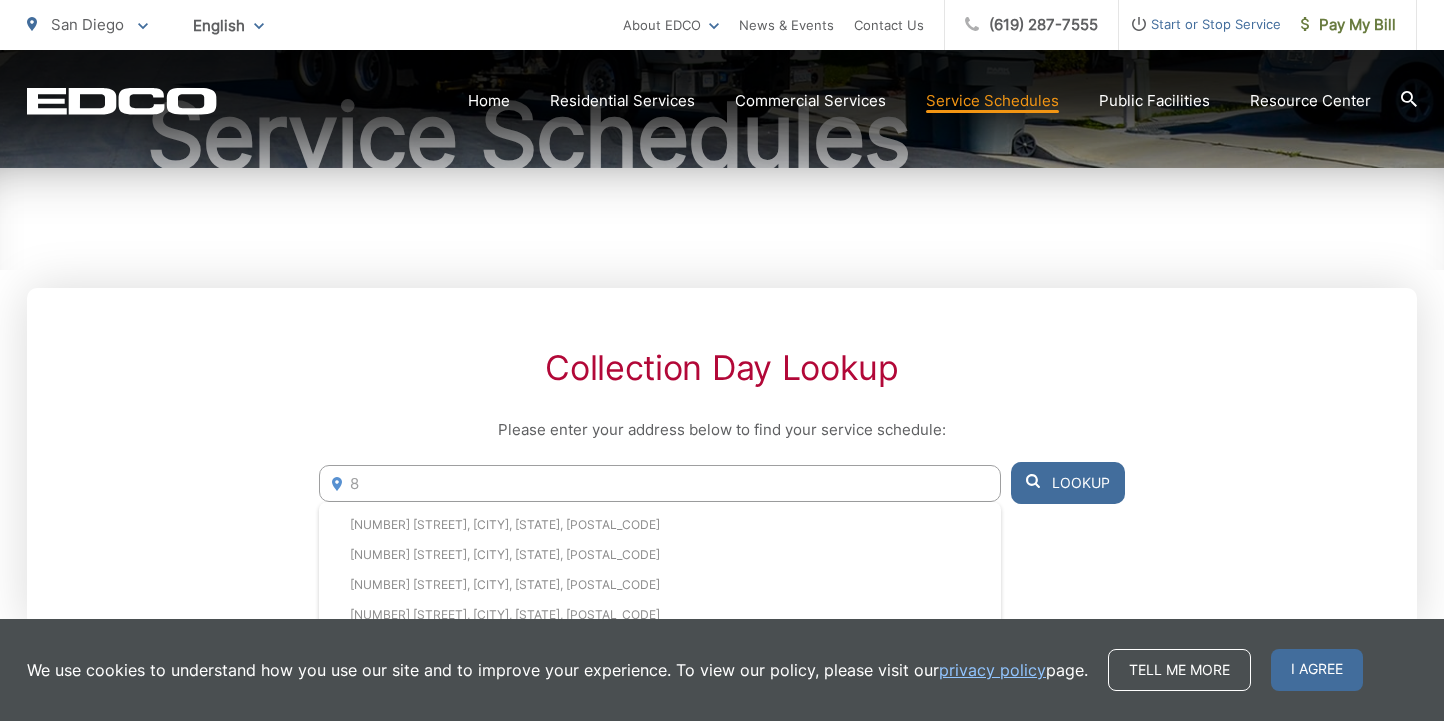 type 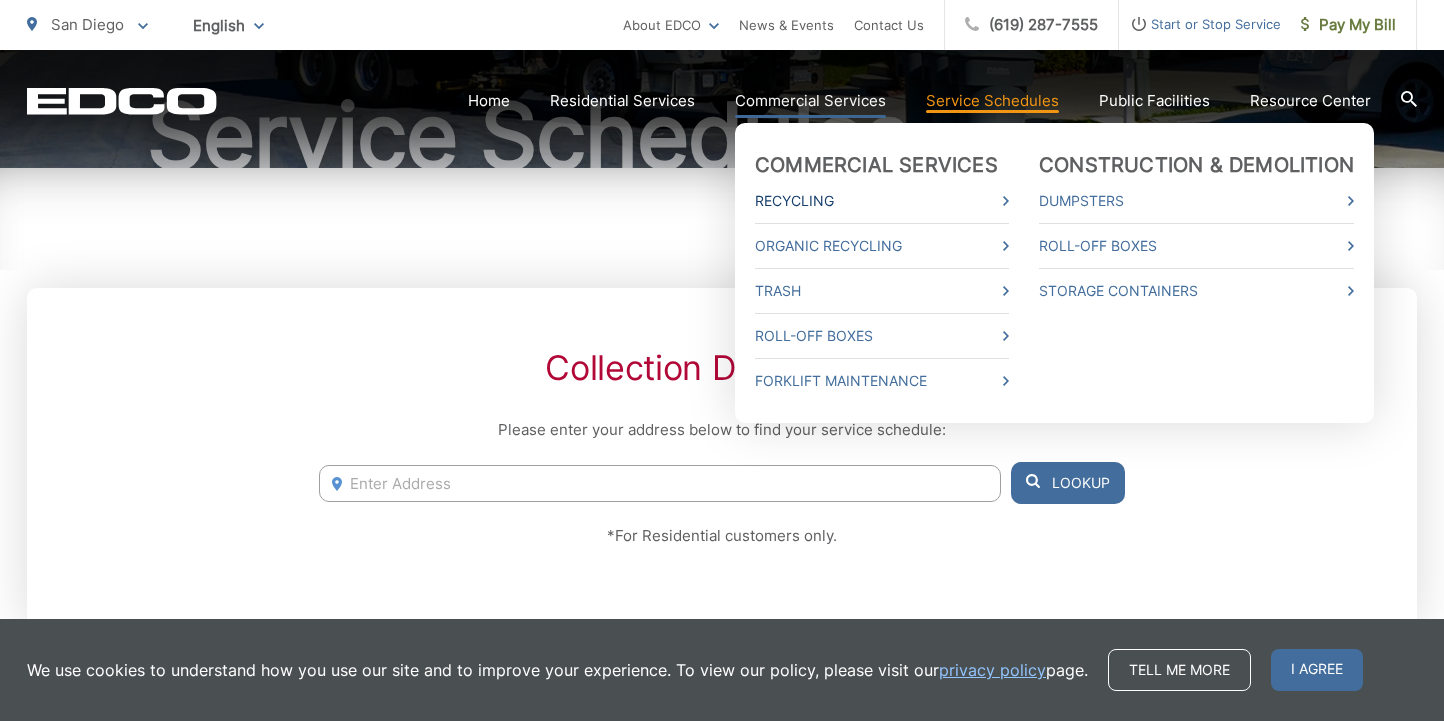click on "Recycling" at bounding box center [882, 201] 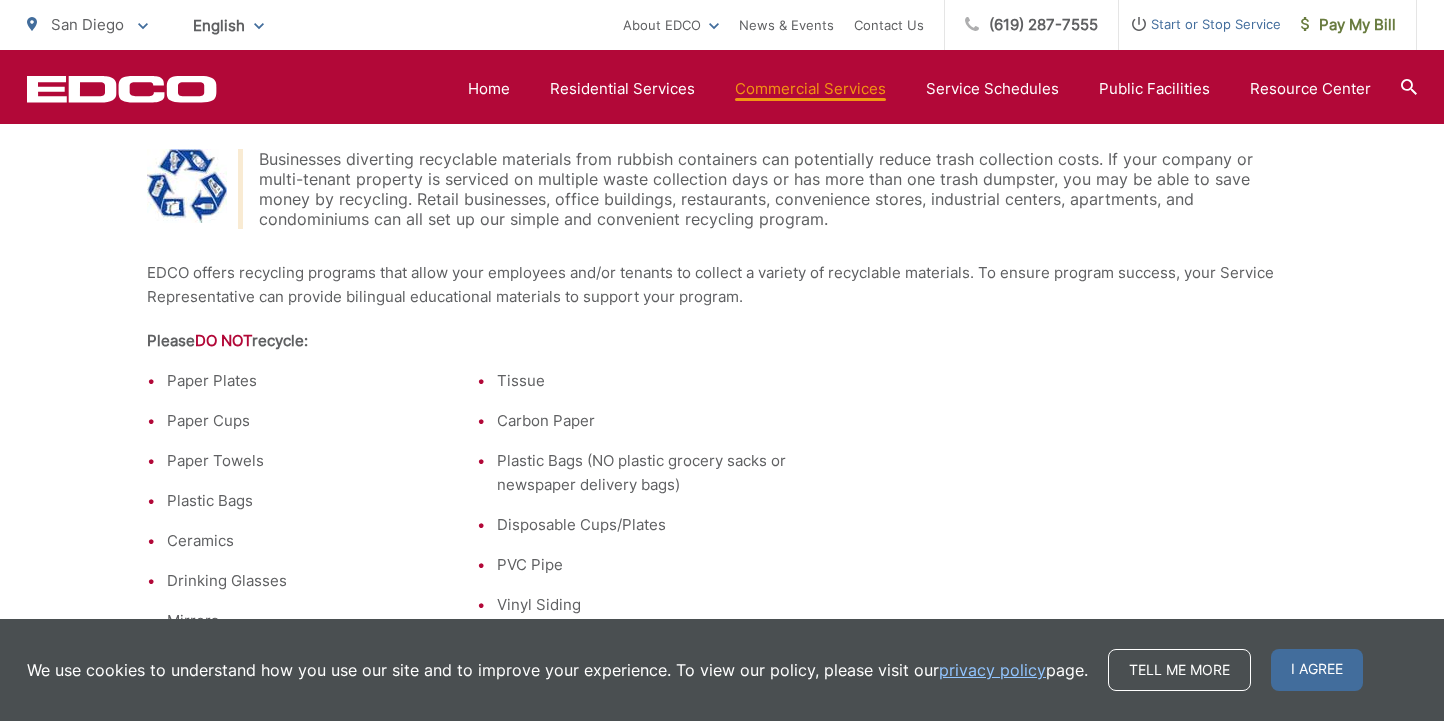 scroll, scrollTop: 0, scrollLeft: 0, axis: both 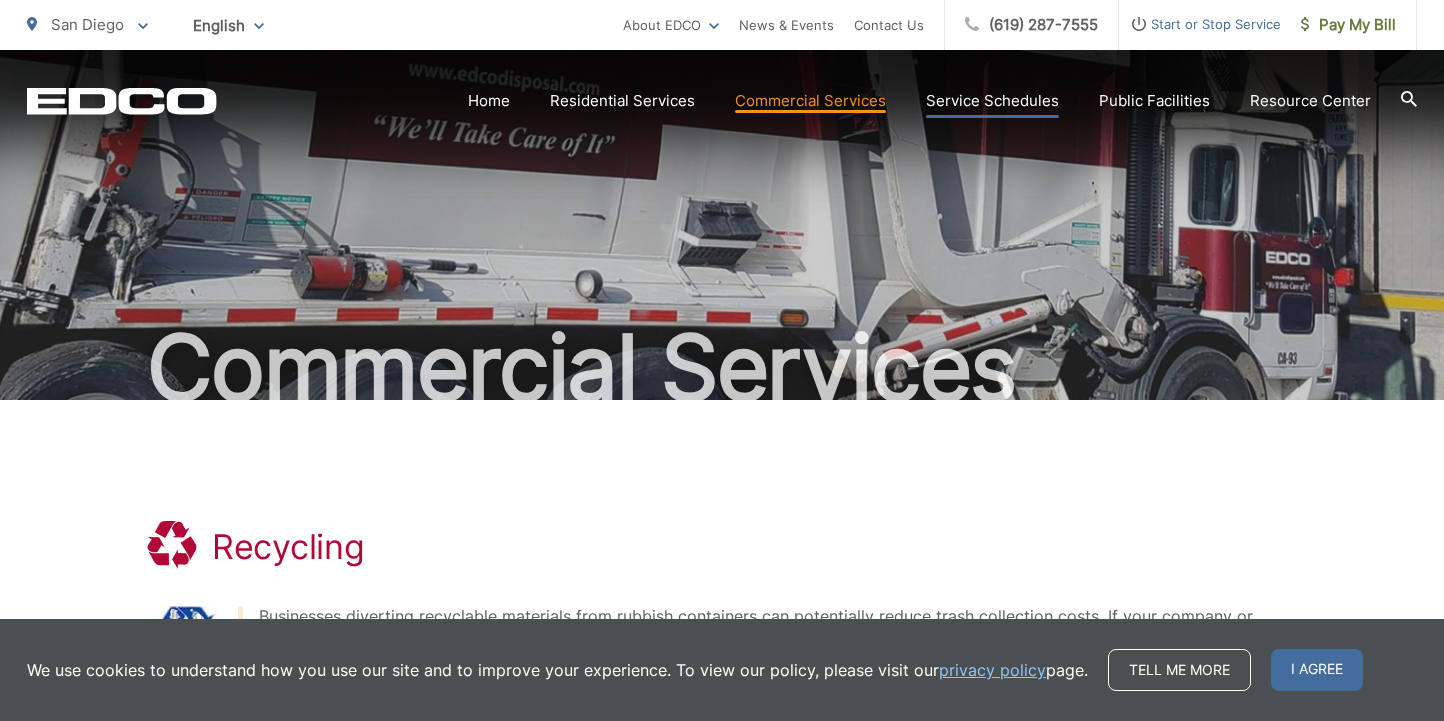 click on "Service Schedules" at bounding box center (992, 101) 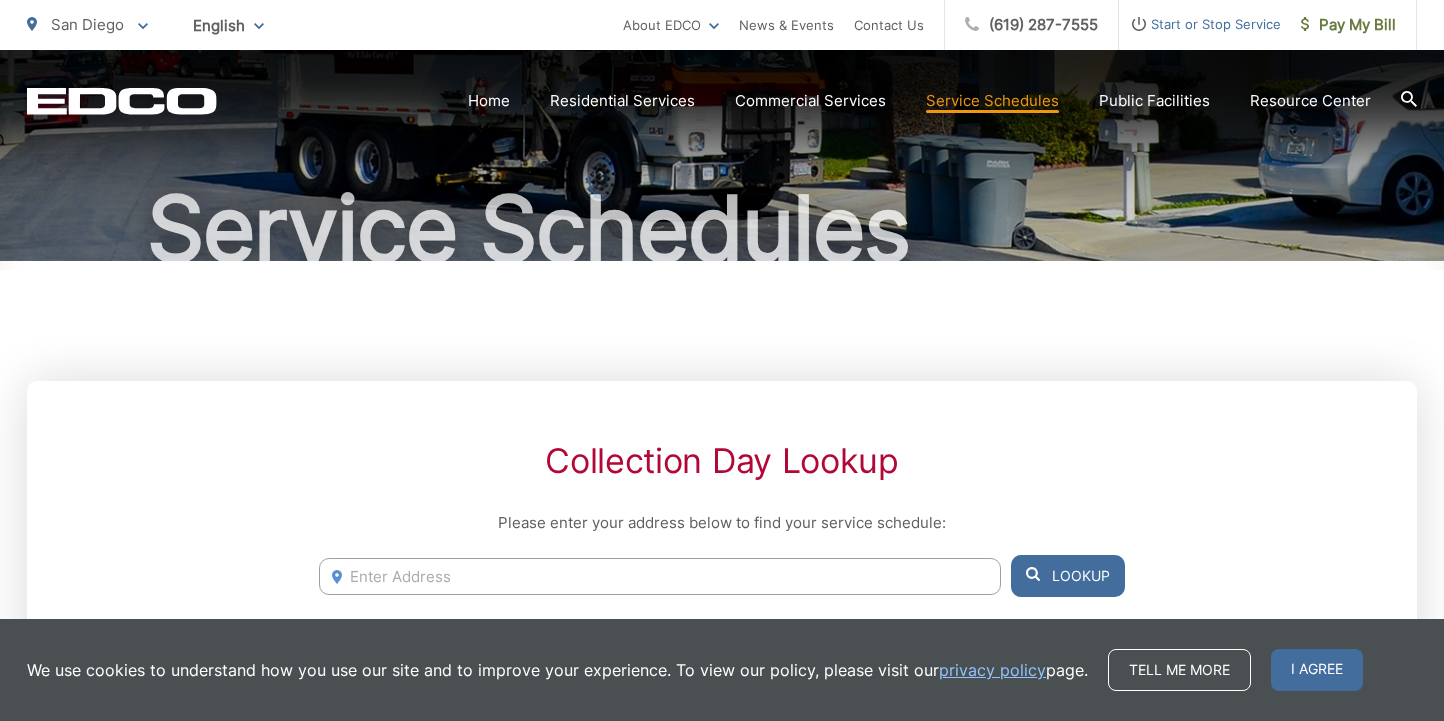 scroll, scrollTop: 0, scrollLeft: 0, axis: both 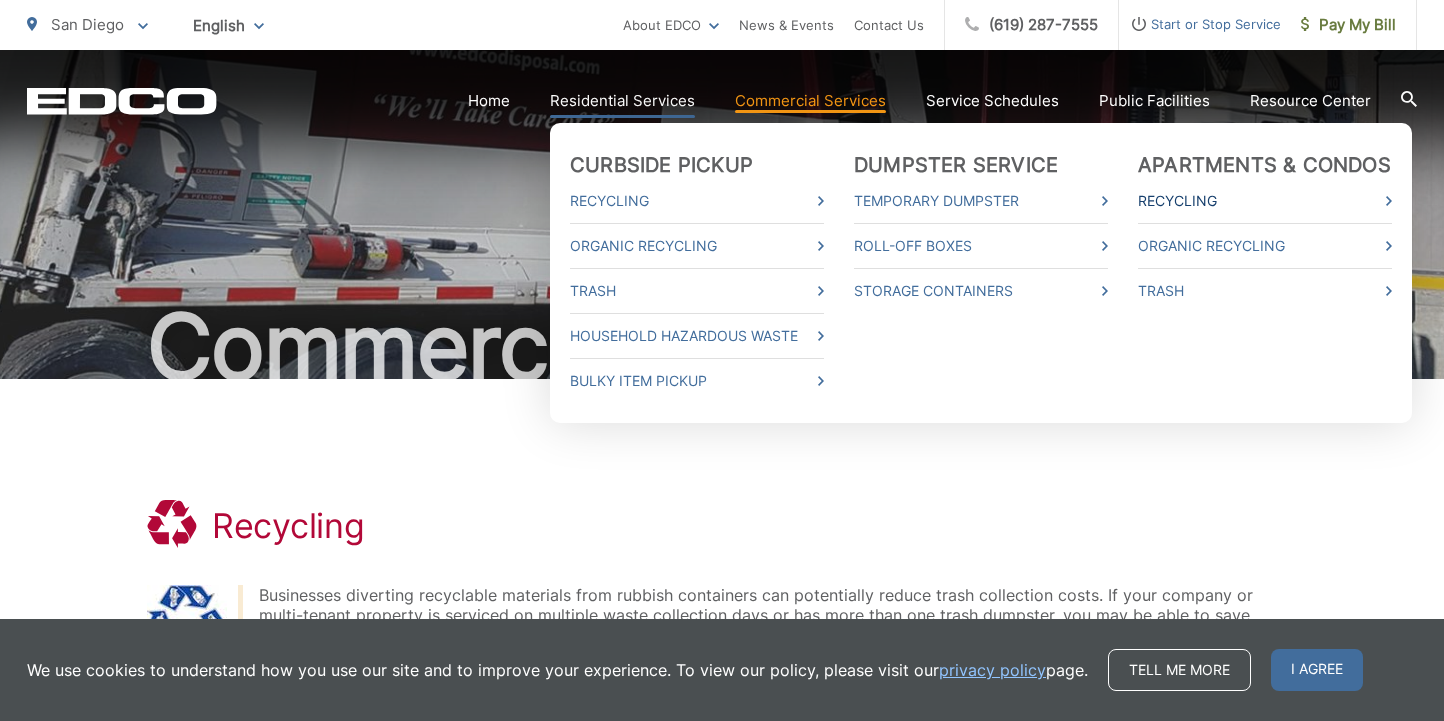 click on "Recycling" at bounding box center [1265, 201] 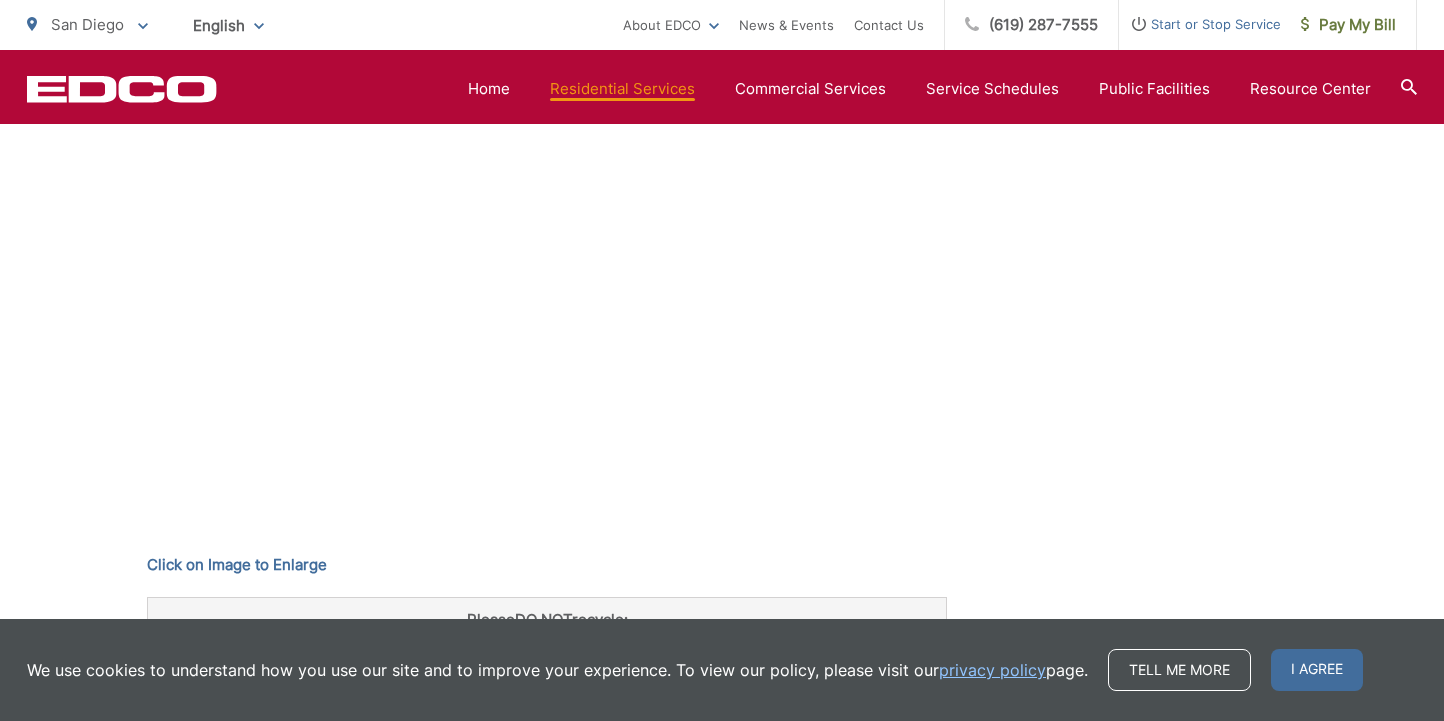 scroll, scrollTop: 0, scrollLeft: 0, axis: both 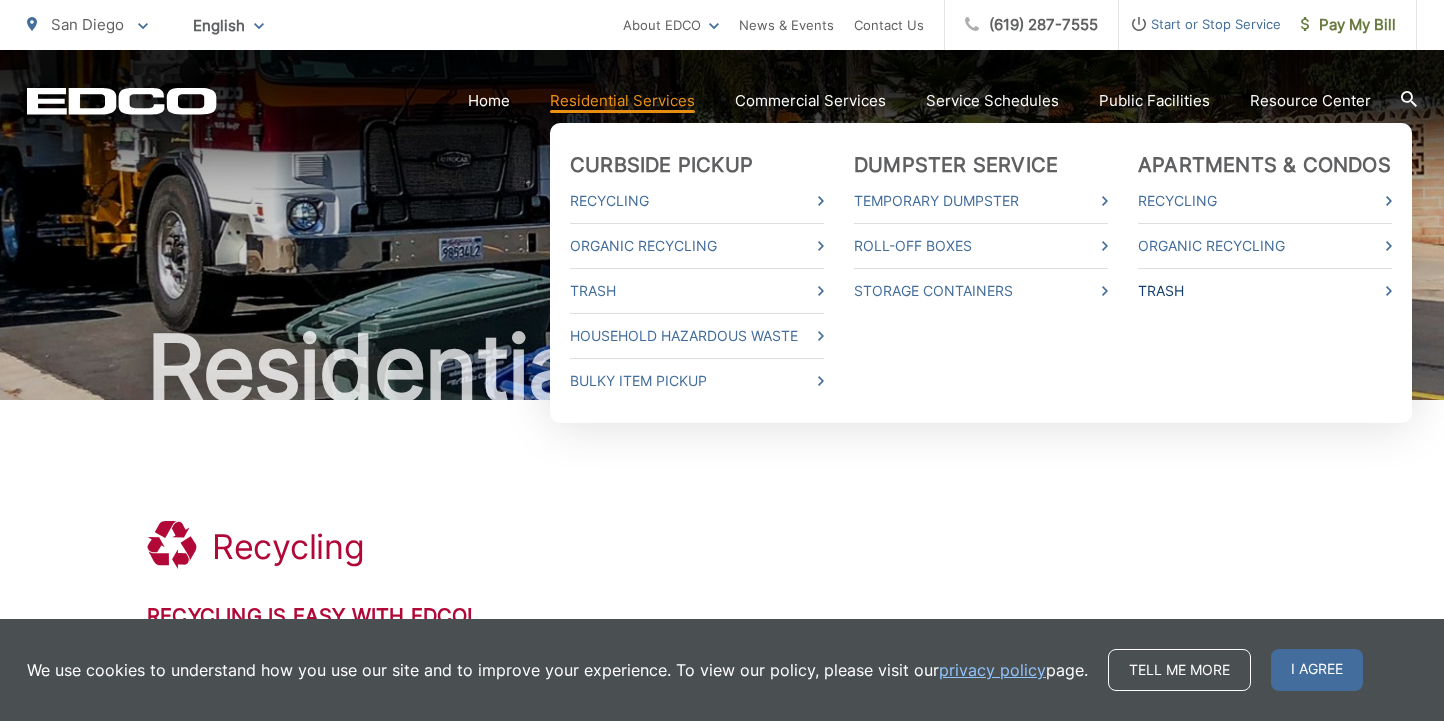 click on "Trash" at bounding box center (1265, 291) 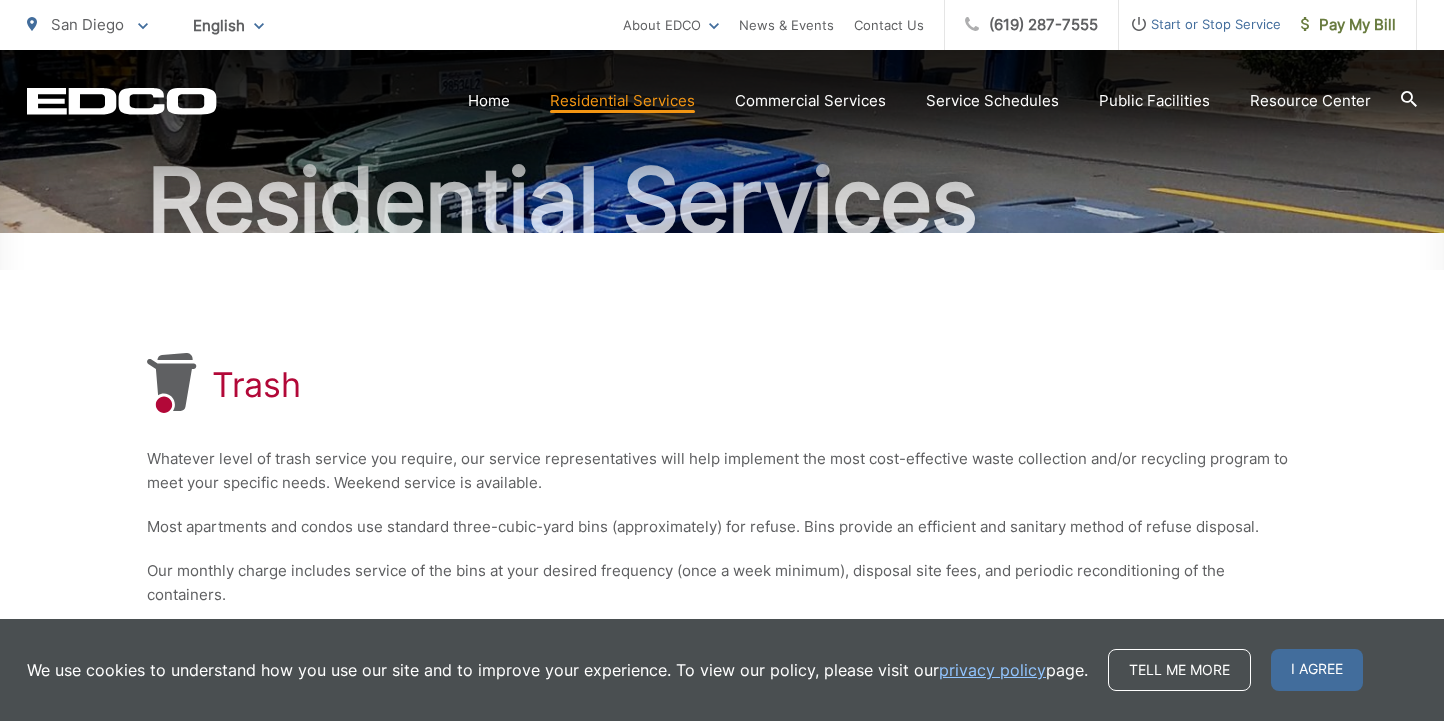 scroll, scrollTop: 327, scrollLeft: 0, axis: vertical 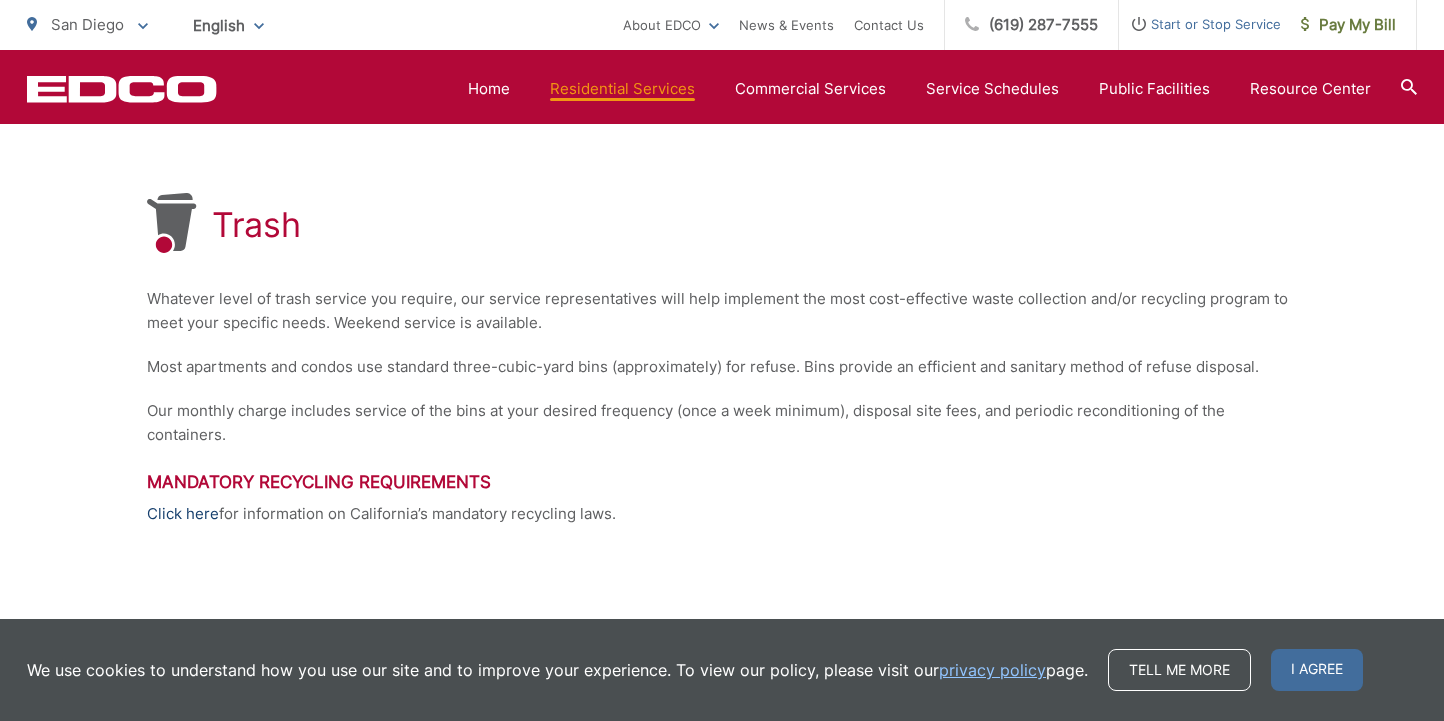 click on "Click here" at bounding box center [183, 514] 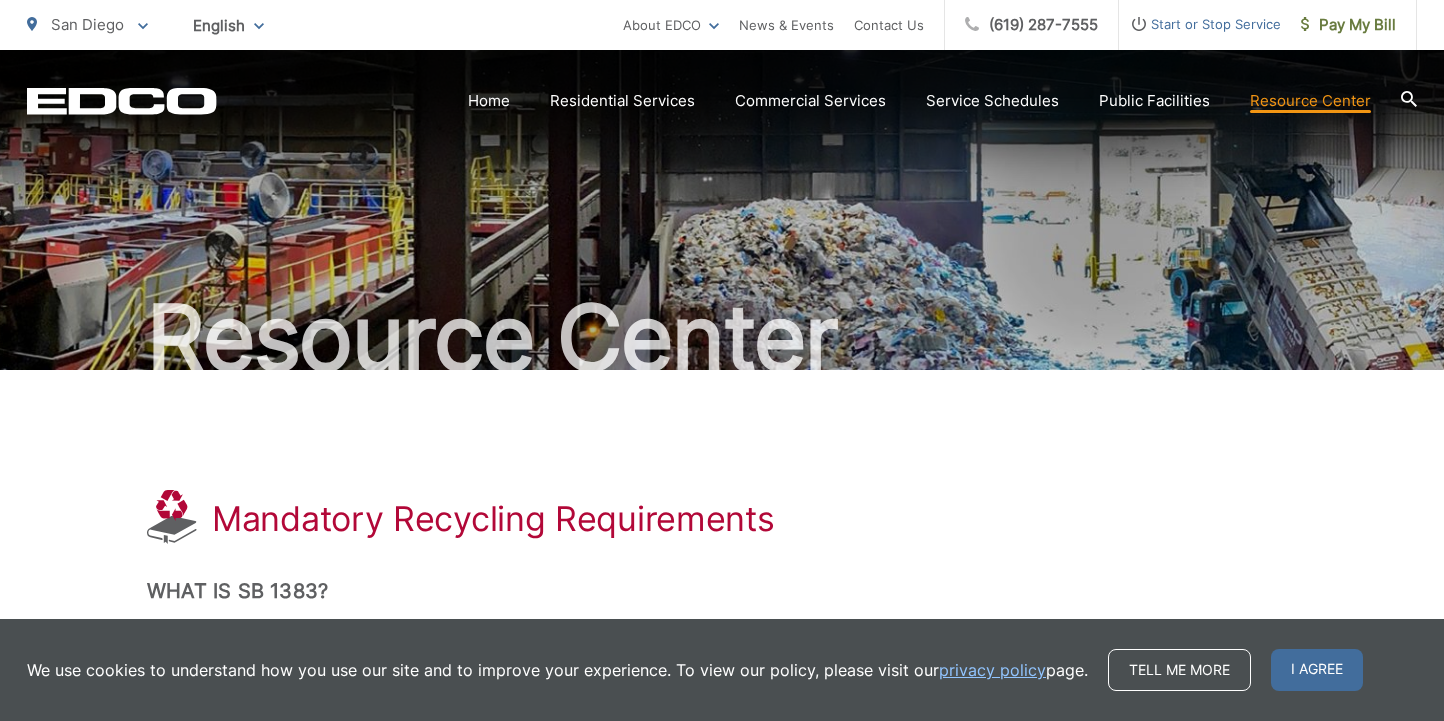 scroll, scrollTop: 0, scrollLeft: 0, axis: both 